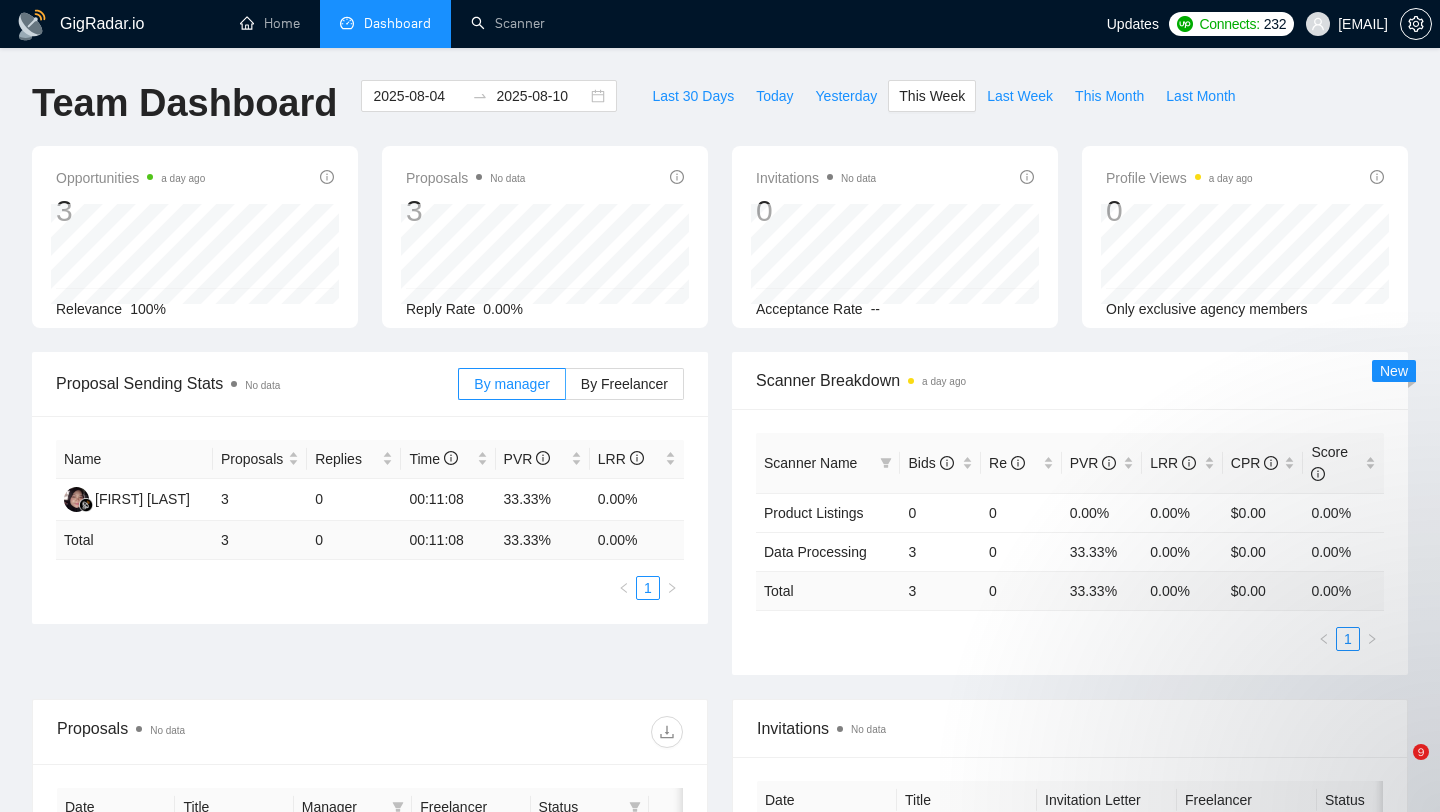 scroll, scrollTop: 0, scrollLeft: 0, axis: both 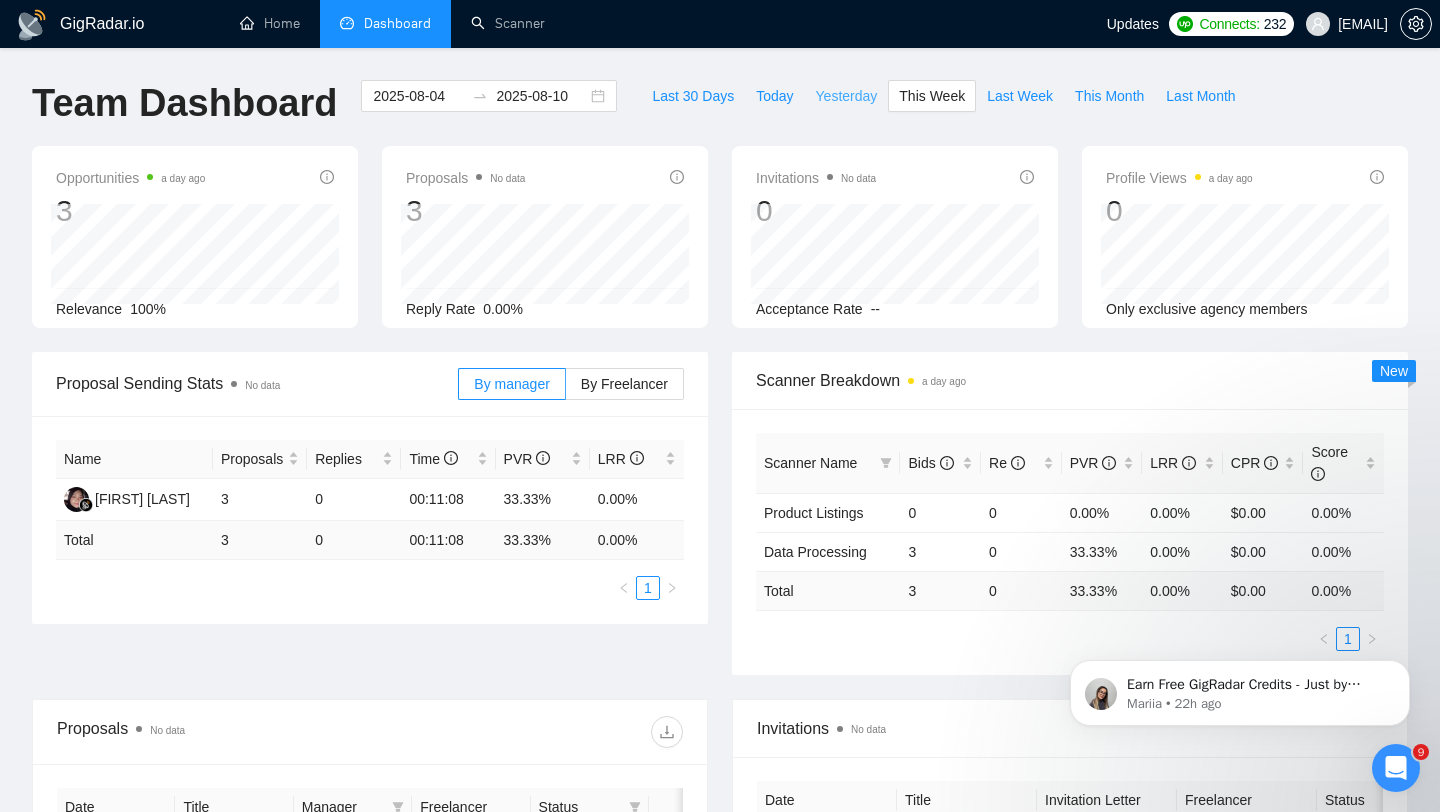 click on "Yesterday" at bounding box center [847, 96] 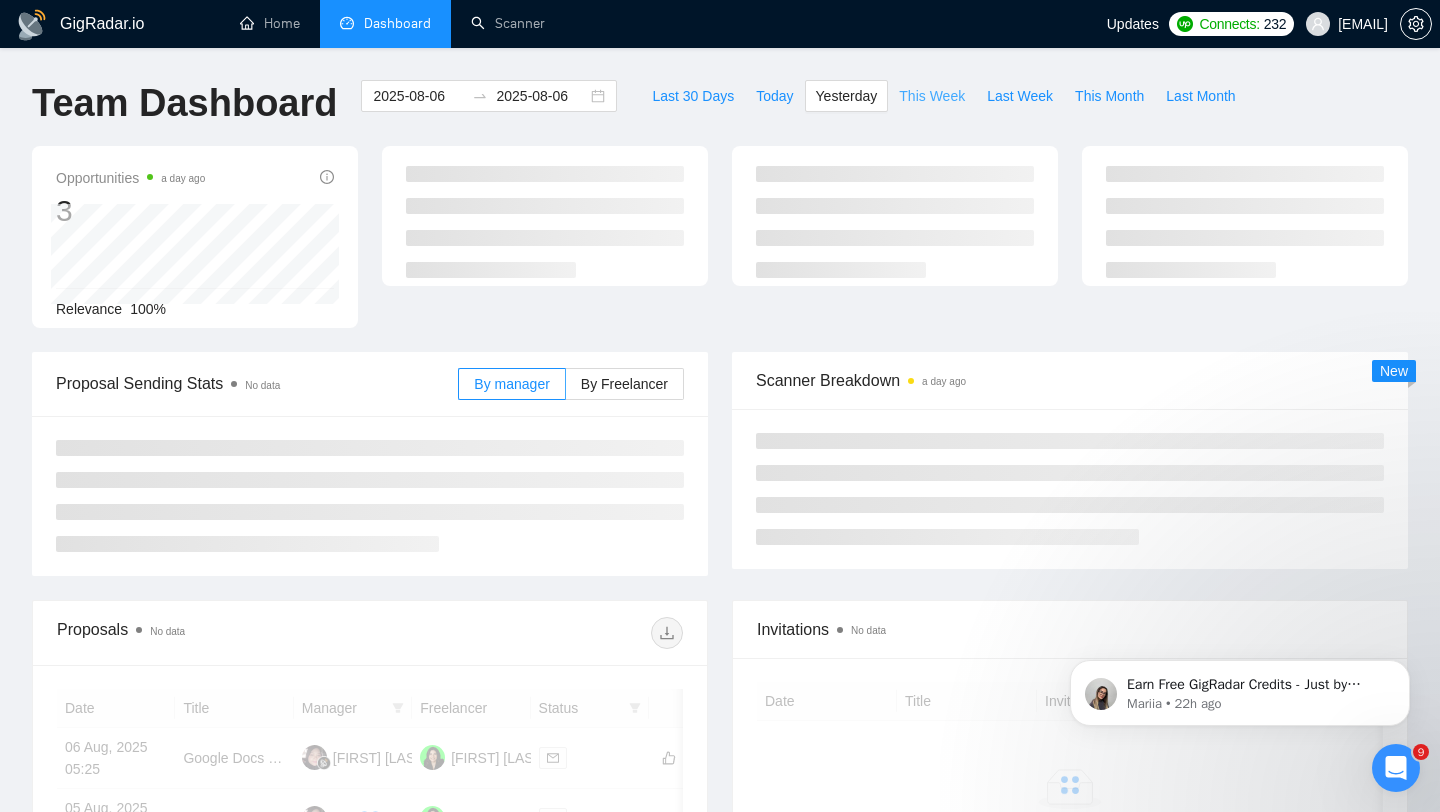 click on "This Week" at bounding box center (932, 96) 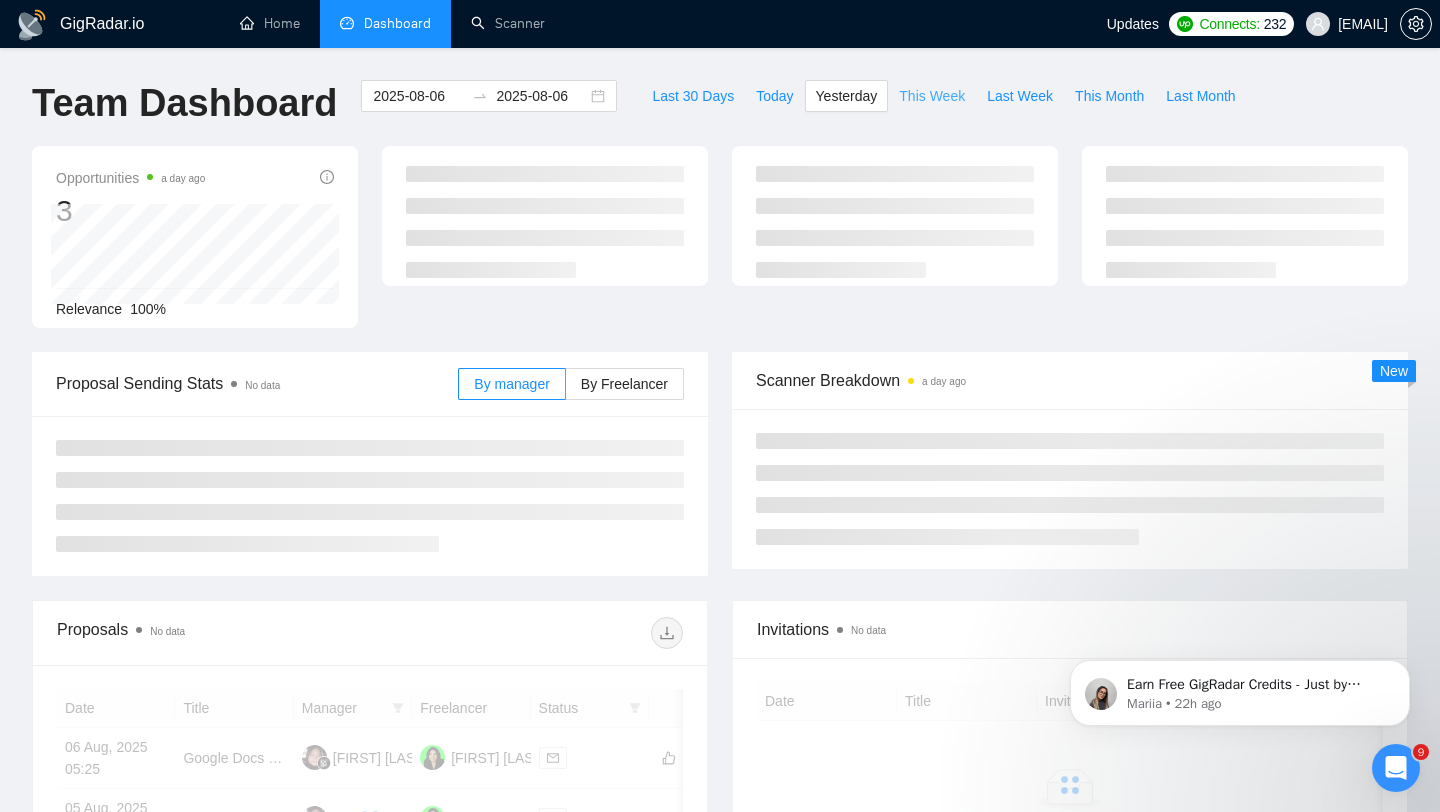 type on "2025-08-10" 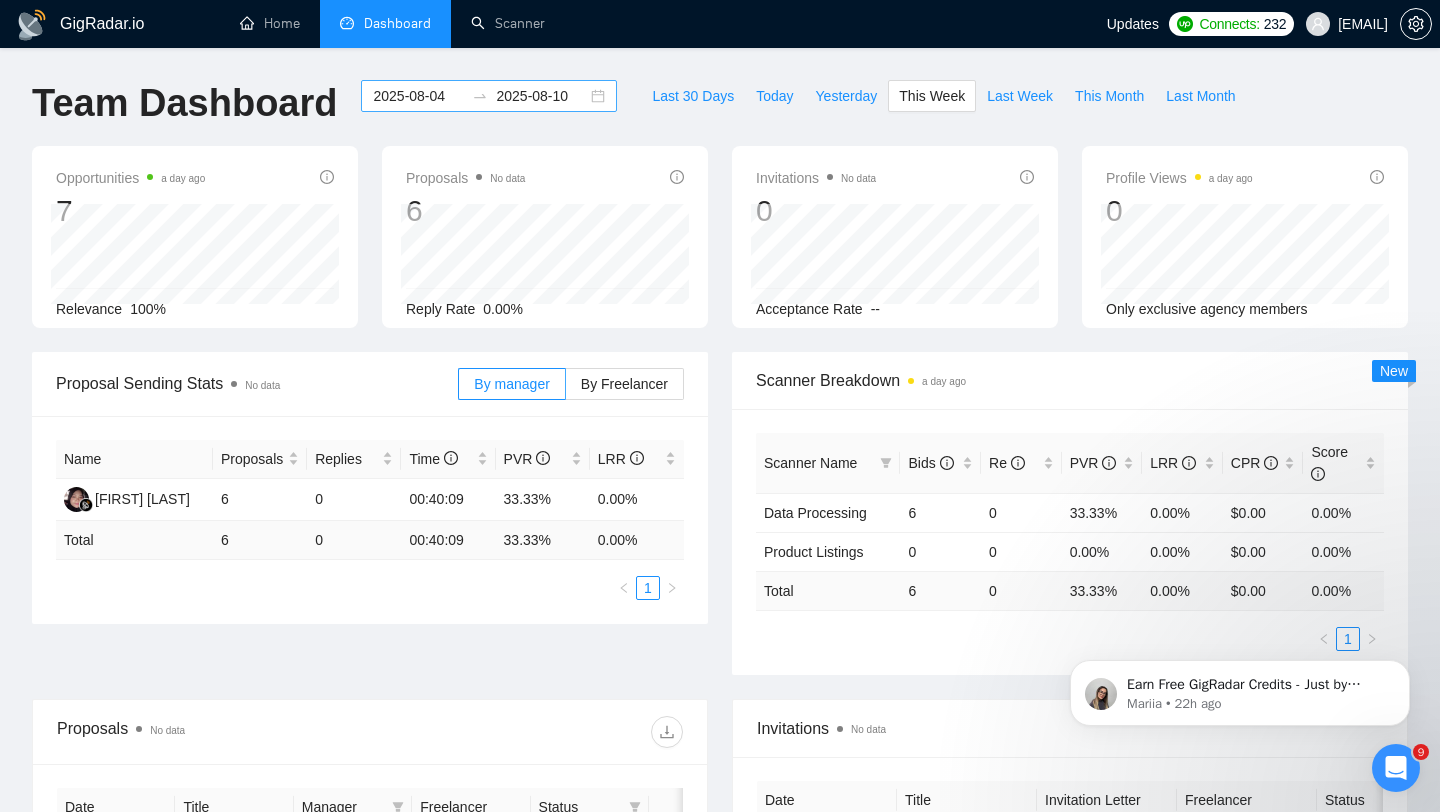click on "2025-08-04 2025-08-10" at bounding box center [489, 96] 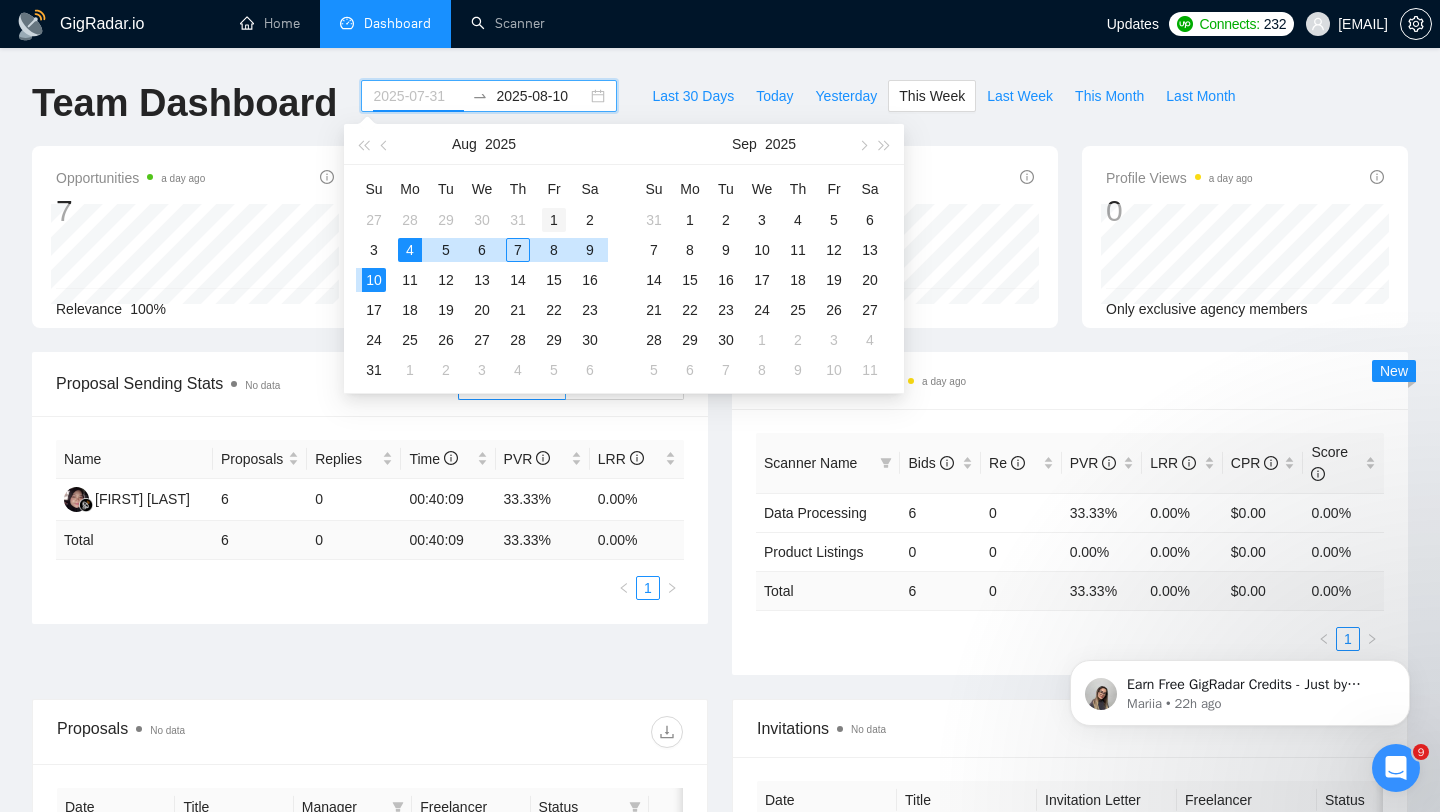 type on "2025-08-01" 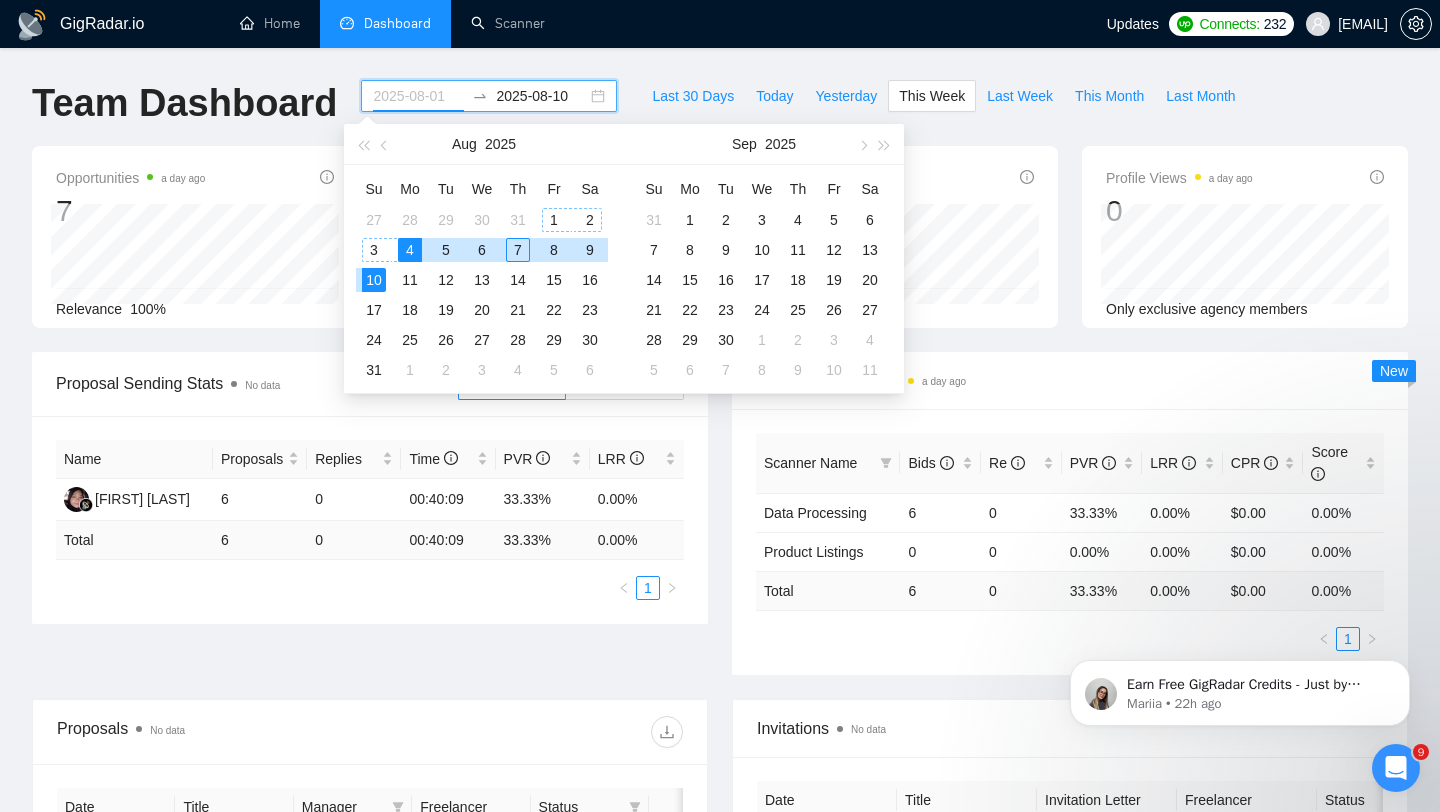 click on "1" at bounding box center [554, 220] 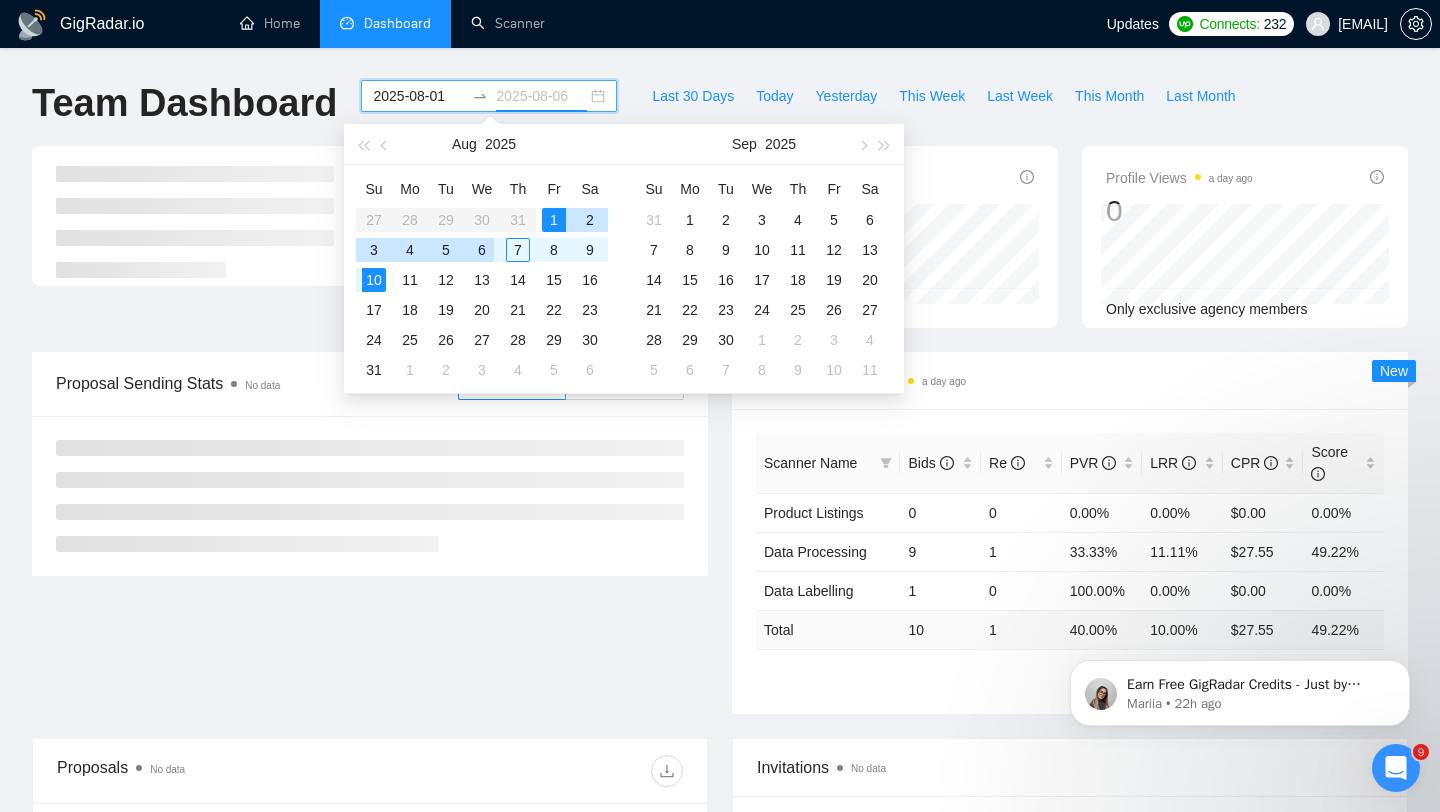 click on "6" at bounding box center (482, 250) 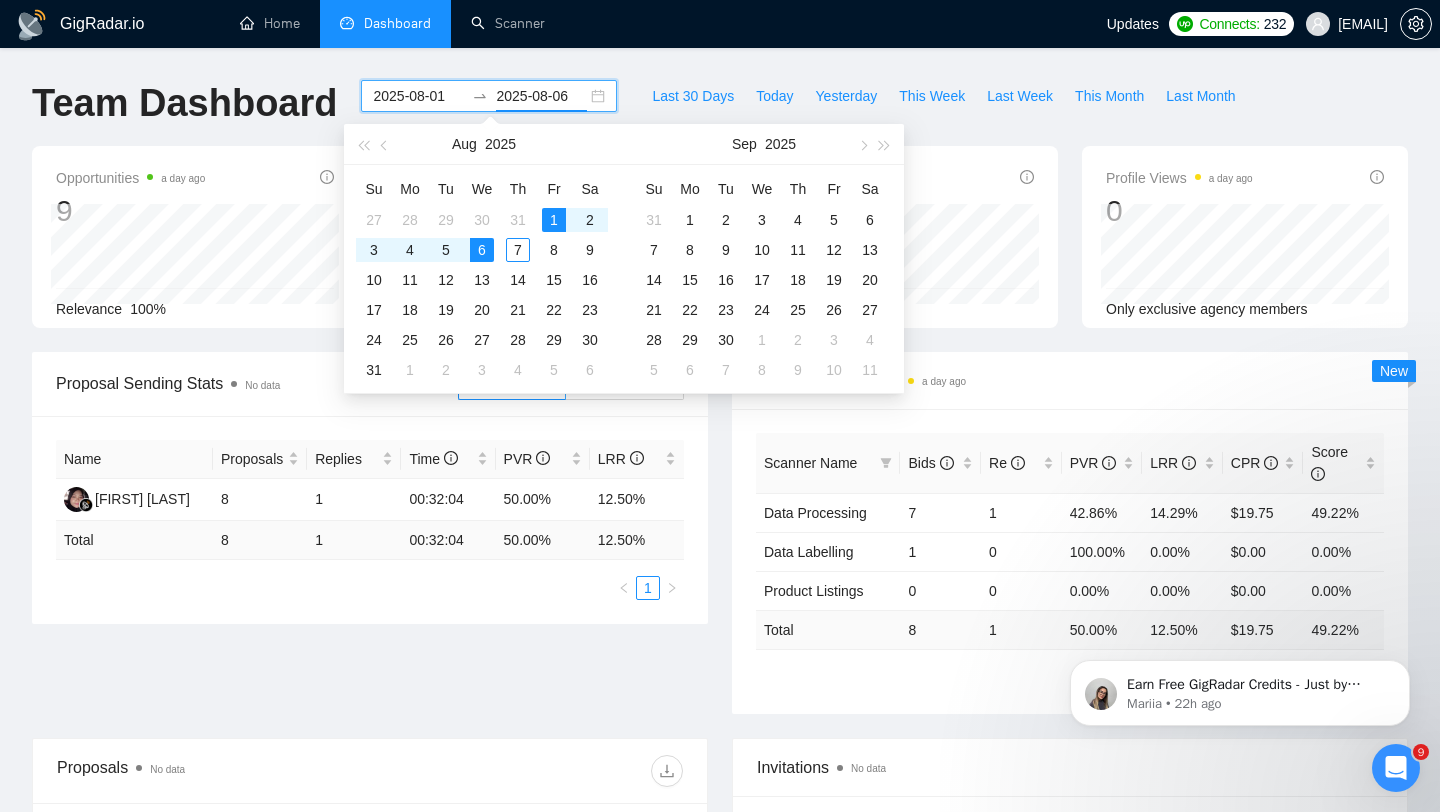 click on "GigRadar.io Home Dashboard Scanner Updates  Connects: 232 olga.kokhan.work@gmail.com Team Dashboard 2025-08-01 2025-08-06 Last 30 Days Today Yesterday This Week Last Week This Month Last Month Opportunities a day ago 9   Relevance 100% Proposals No data 8   Reply Rate 12.50% Invitations No data 0   Acceptance Rate -- Profile Views a day ago 0   Only exclusive agency members Proposal Sending Stats No data By manager By Freelancer Name Proposals Replies Time   PVR   LRR   Nur  Ubaya 8 1 00:32:04 50.00% 12.50% Total 8 1 00:32:04 50.00 % 12.50 % 1 Scanner Breakdown a day ago Scanner Name Bids   Re   PVR   LRR   CPR   Score   Data Processing 7 1 42.86% 14.29% $19.75 49.22% Data Labelling 1 0 100.00% 0.00% $0.00 0.00% Product Listings 0 0 0.00% 0.00% $0.00 0.00% Total 8 1 50.00 % 12.50 % $ 19.75 49.22 % 1 New Proposals No data Date Title Manager Freelancer Status               06 Aug, 2025 12:35 [Statista R/P-175878] Match of free entries for Continuing Care Retirement Communities Nur  Ubaya Olga Kokhan 1" at bounding box center [720, 798] 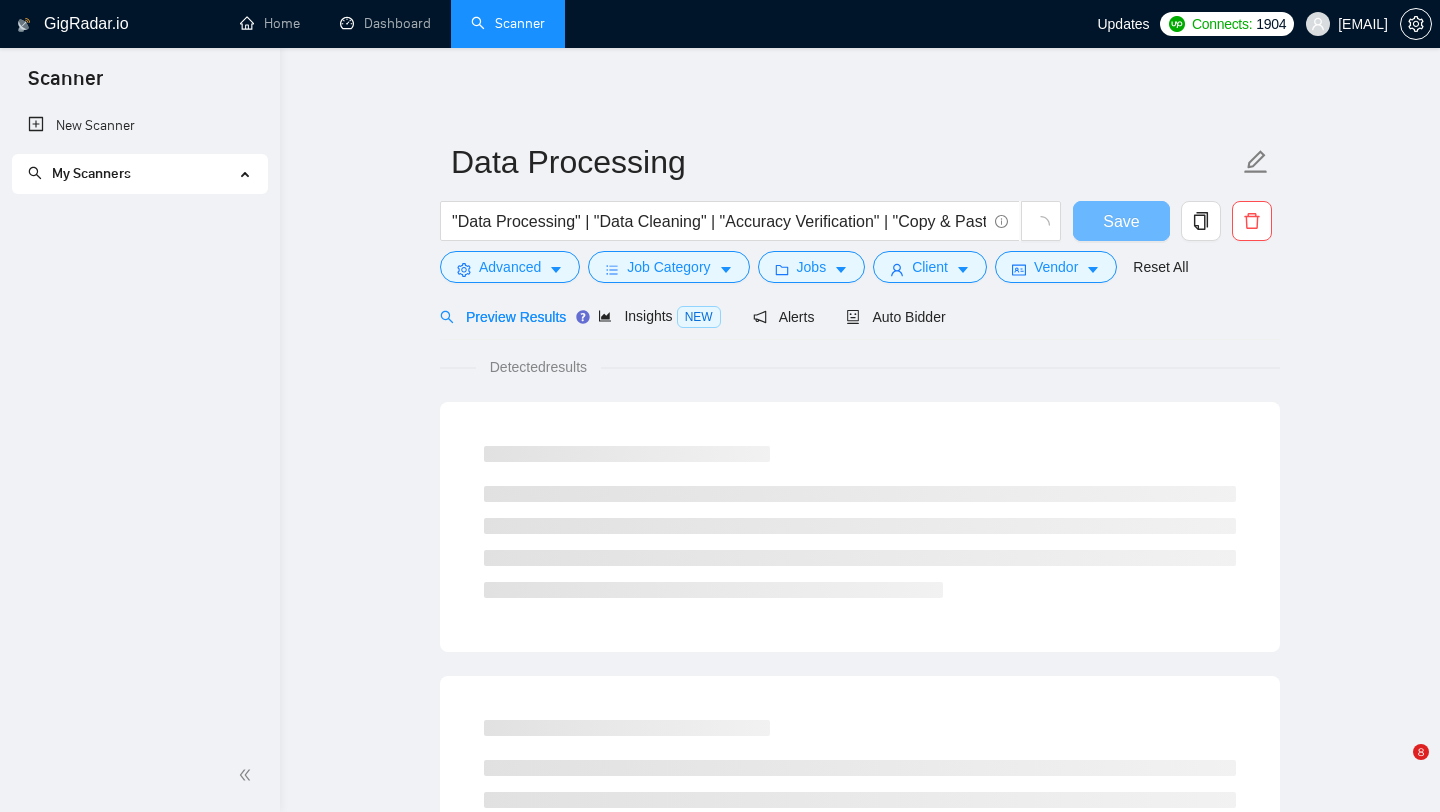 scroll, scrollTop: 0, scrollLeft: 0, axis: both 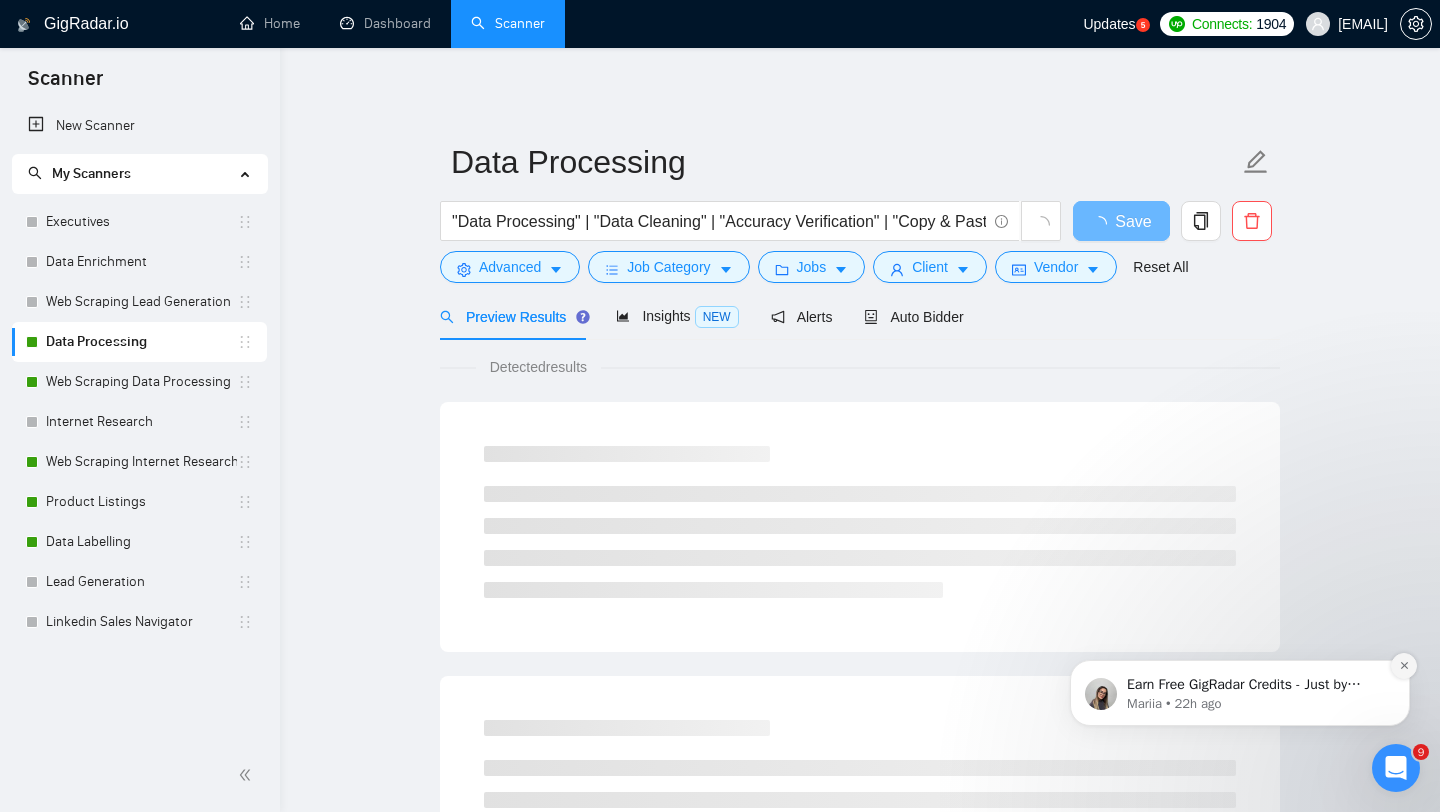 click 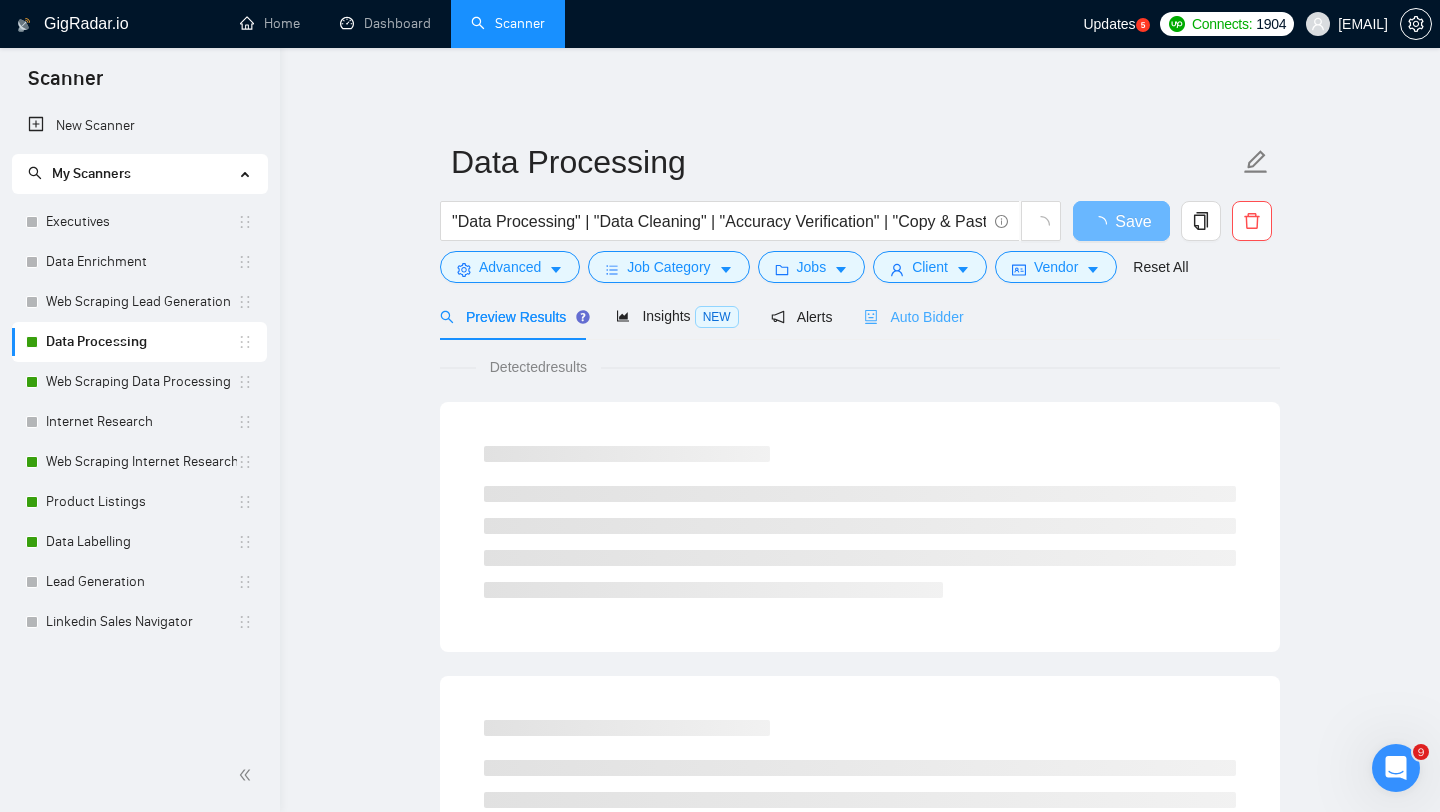 click on "Auto Bidder" at bounding box center (913, 316) 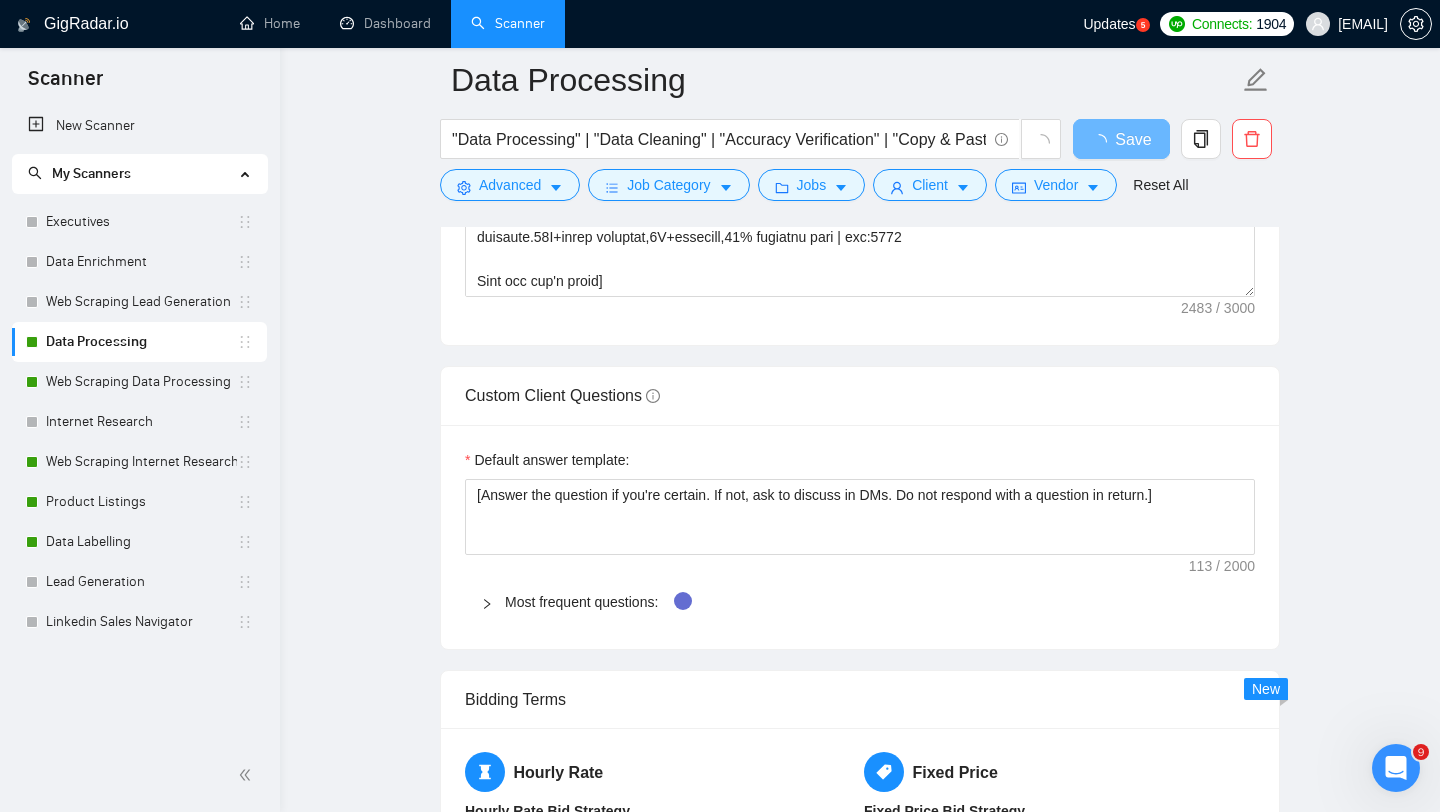 scroll, scrollTop: 3043, scrollLeft: 0, axis: vertical 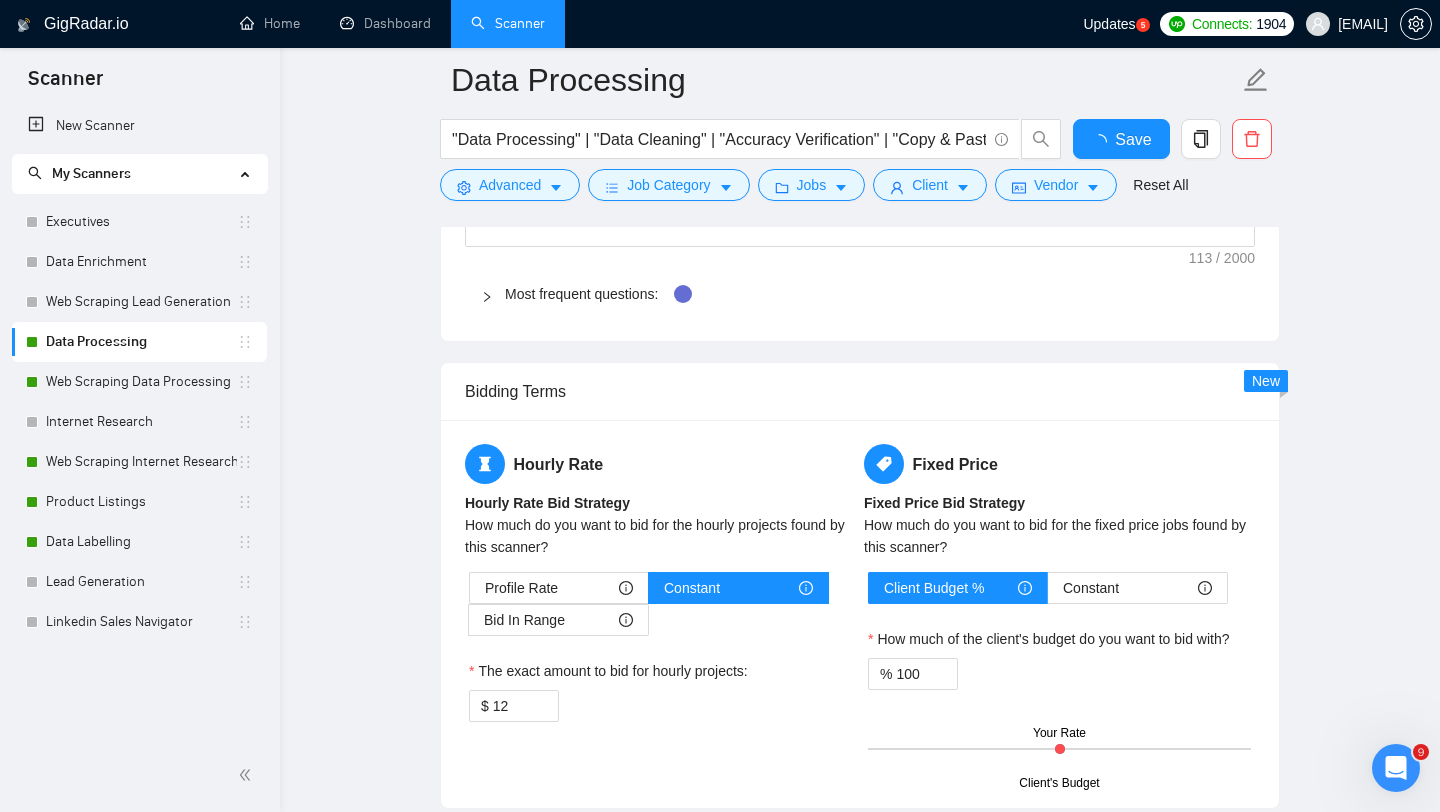 type 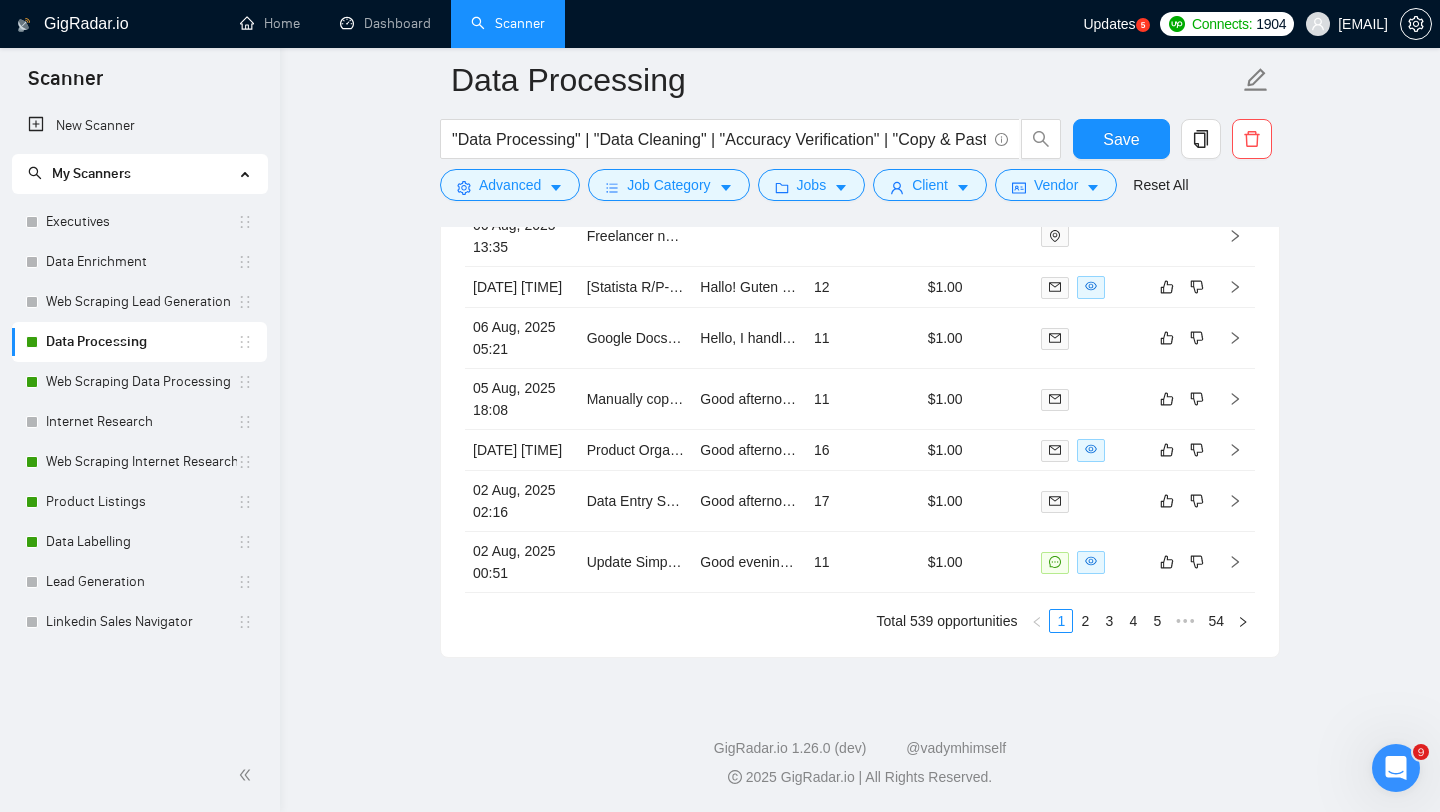 scroll, scrollTop: 5289, scrollLeft: 0, axis: vertical 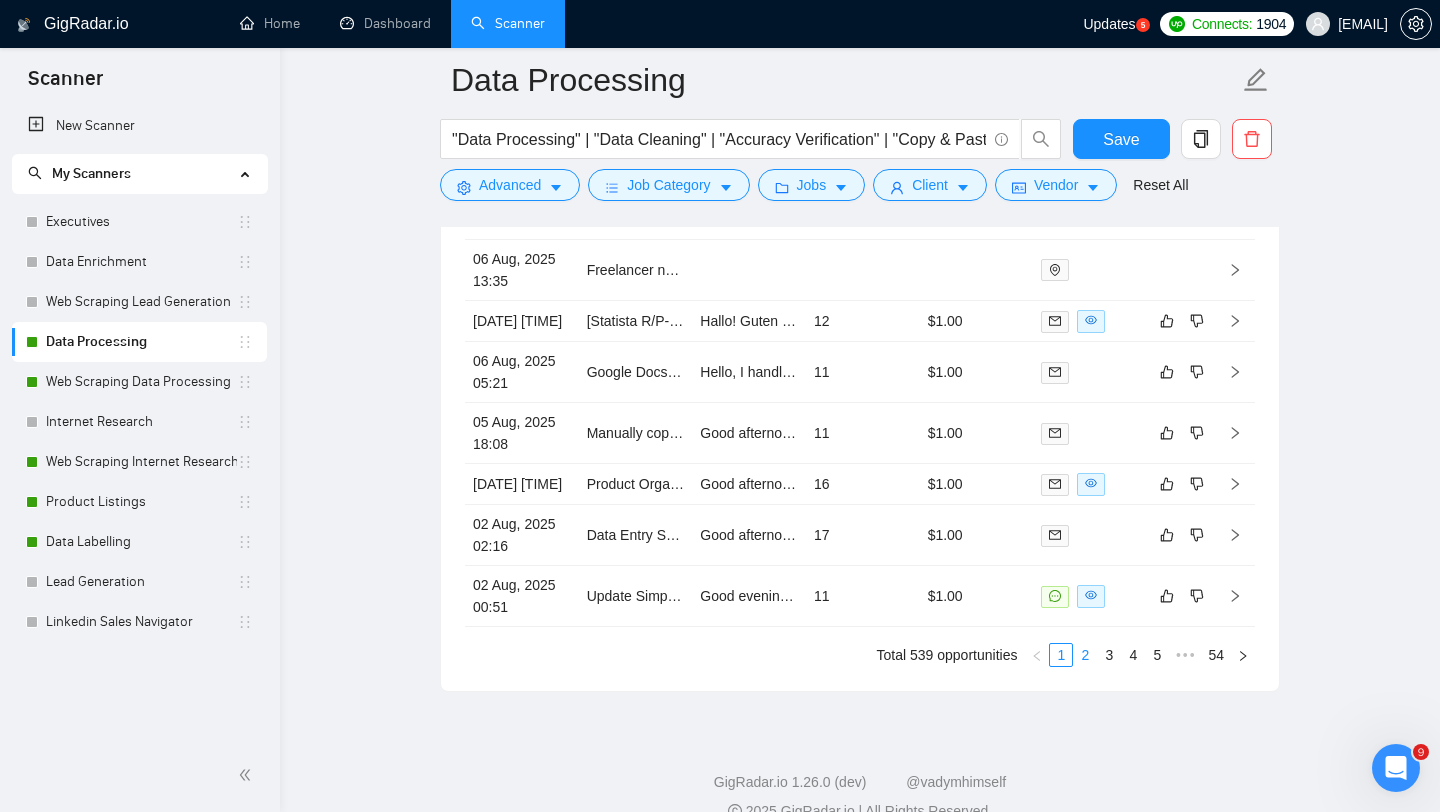 click on "2" at bounding box center (1085, 655) 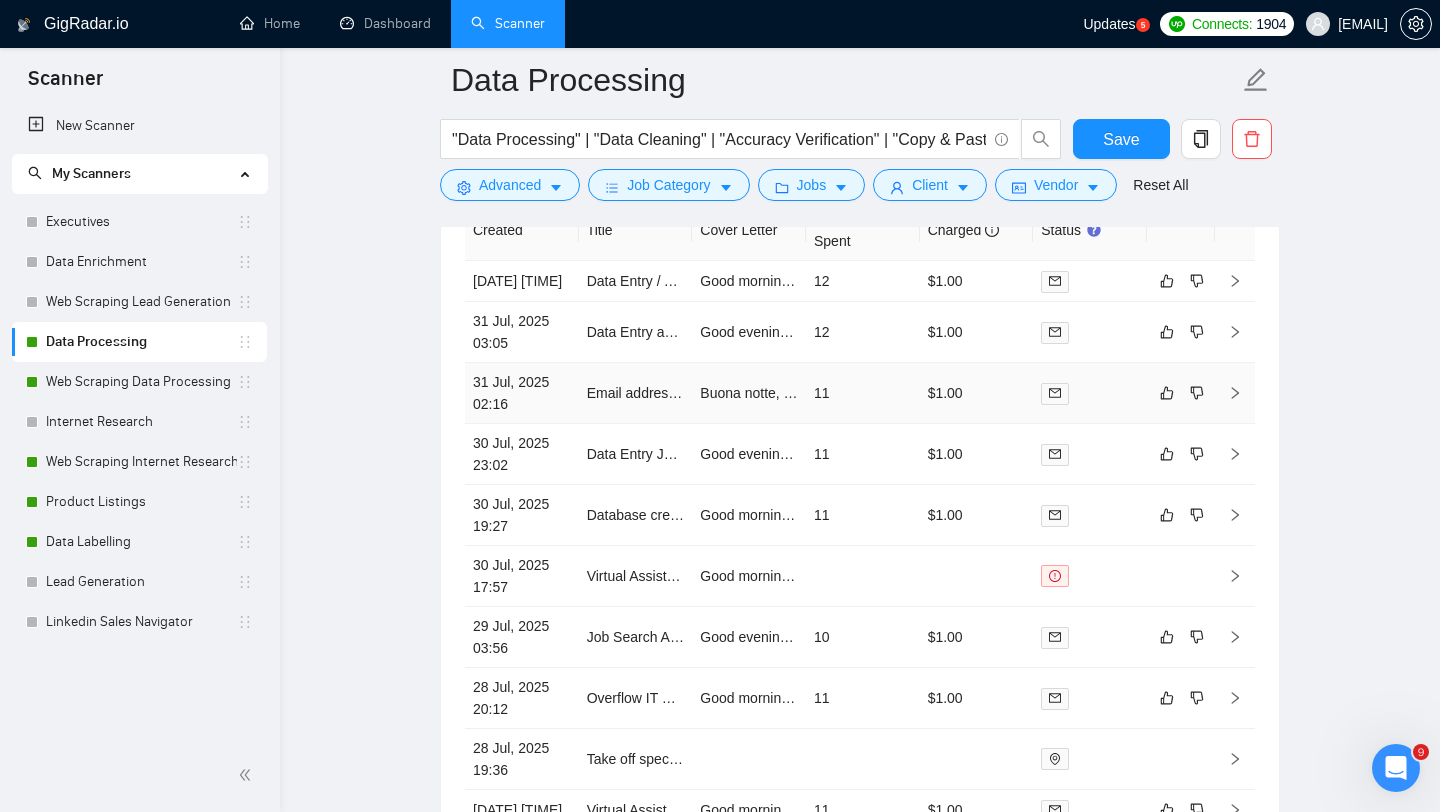 scroll, scrollTop: 5366, scrollLeft: 0, axis: vertical 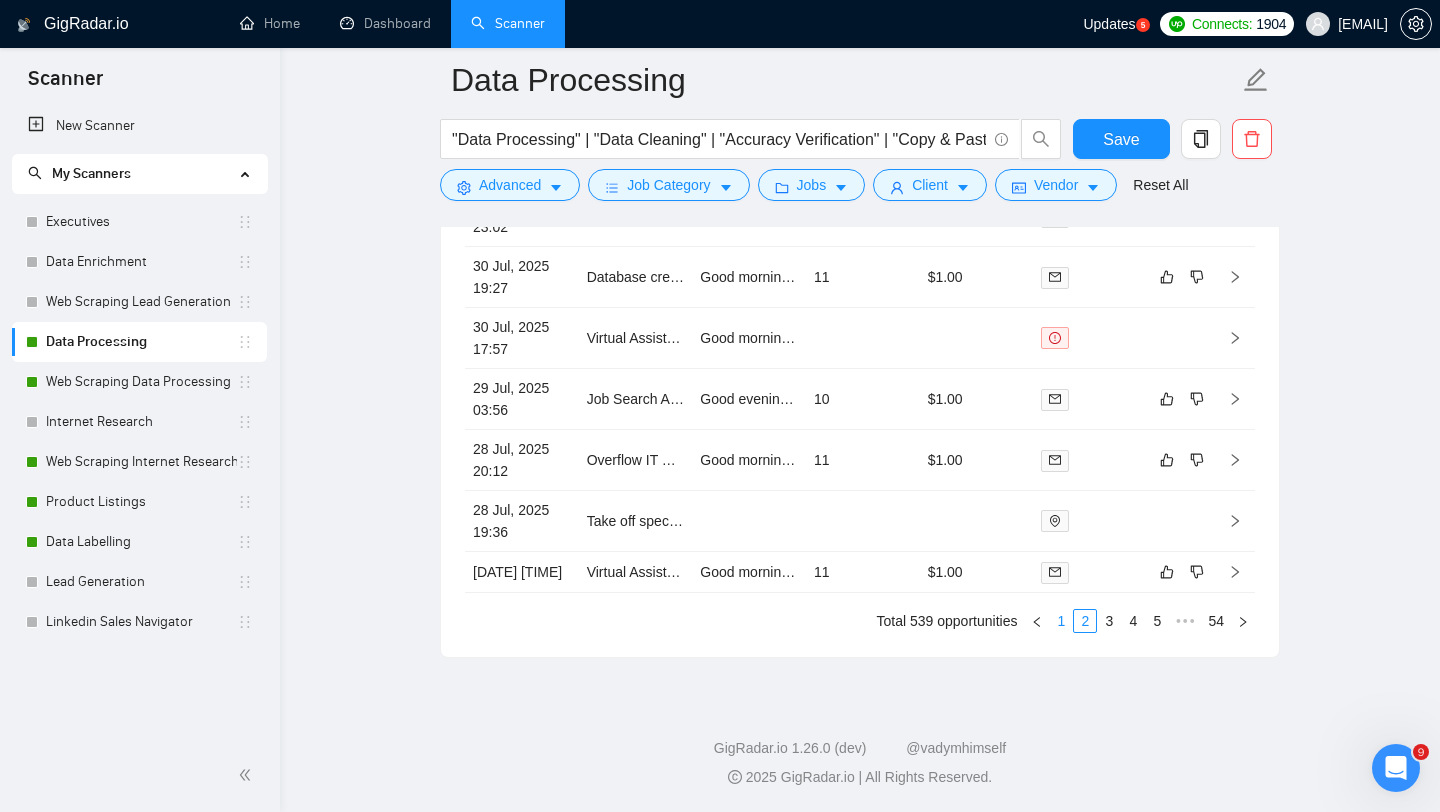 click on "1" at bounding box center (1061, 621) 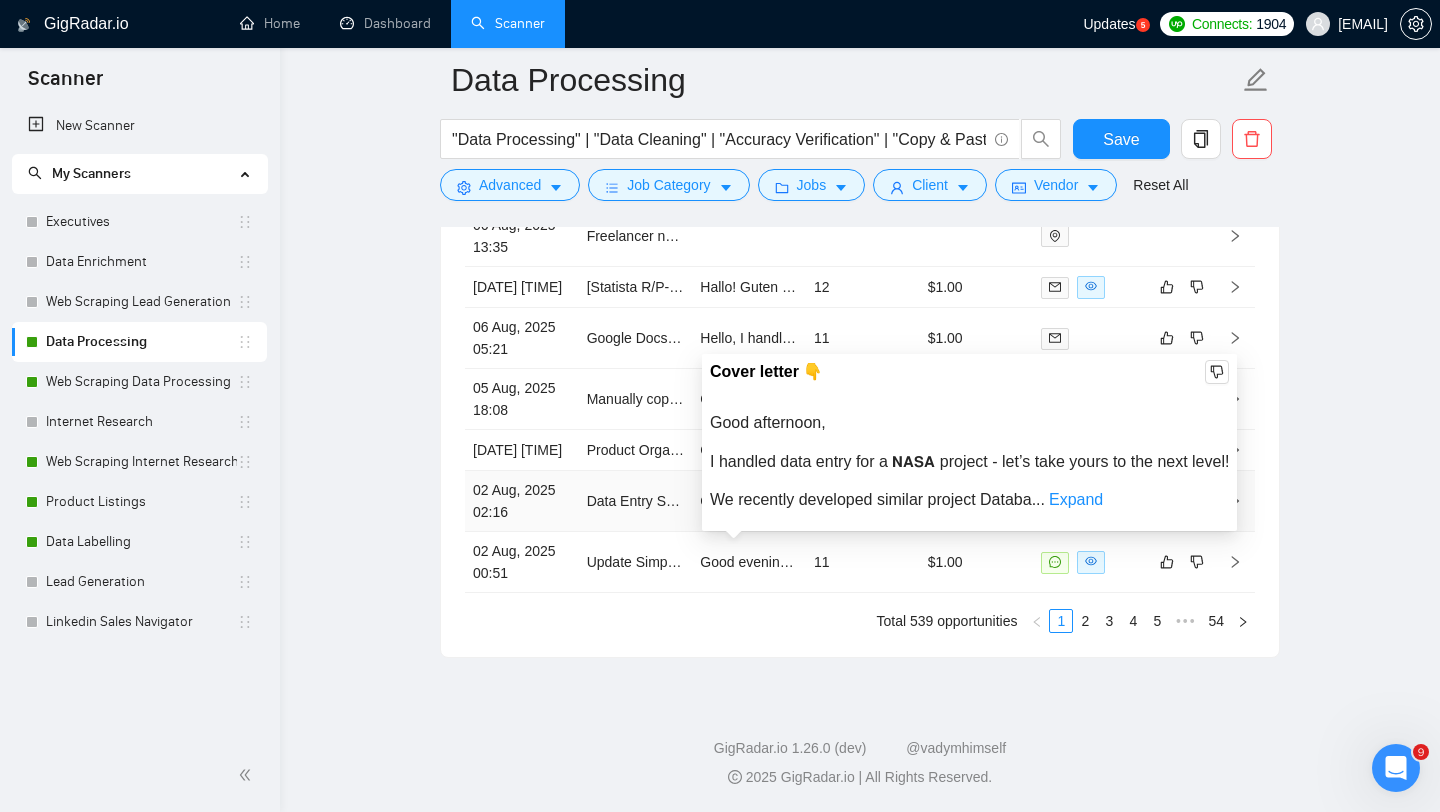 scroll, scrollTop: 5252, scrollLeft: 0, axis: vertical 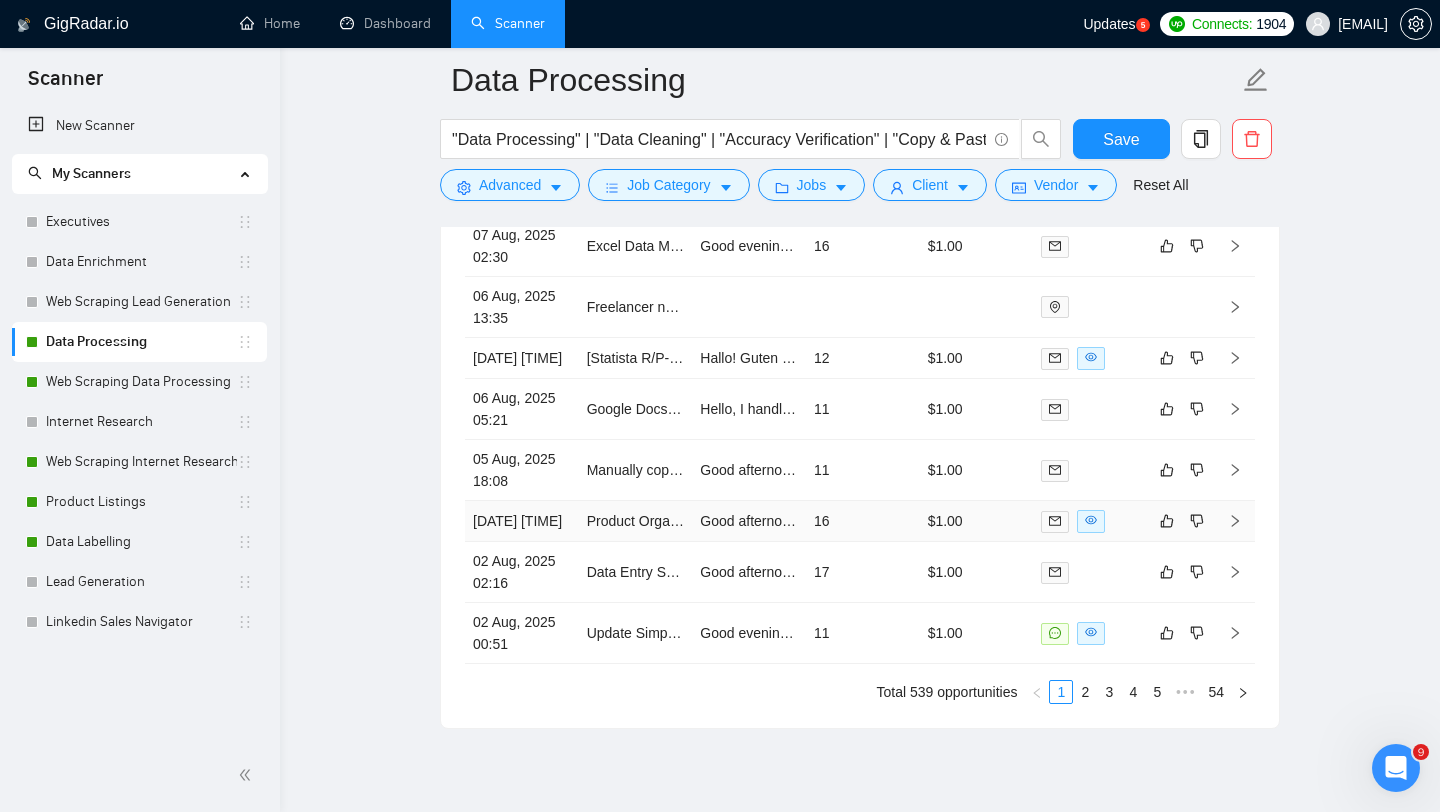 click on "Product Organization and Database Creation for Home Goods Website" at bounding box center (636, 521) 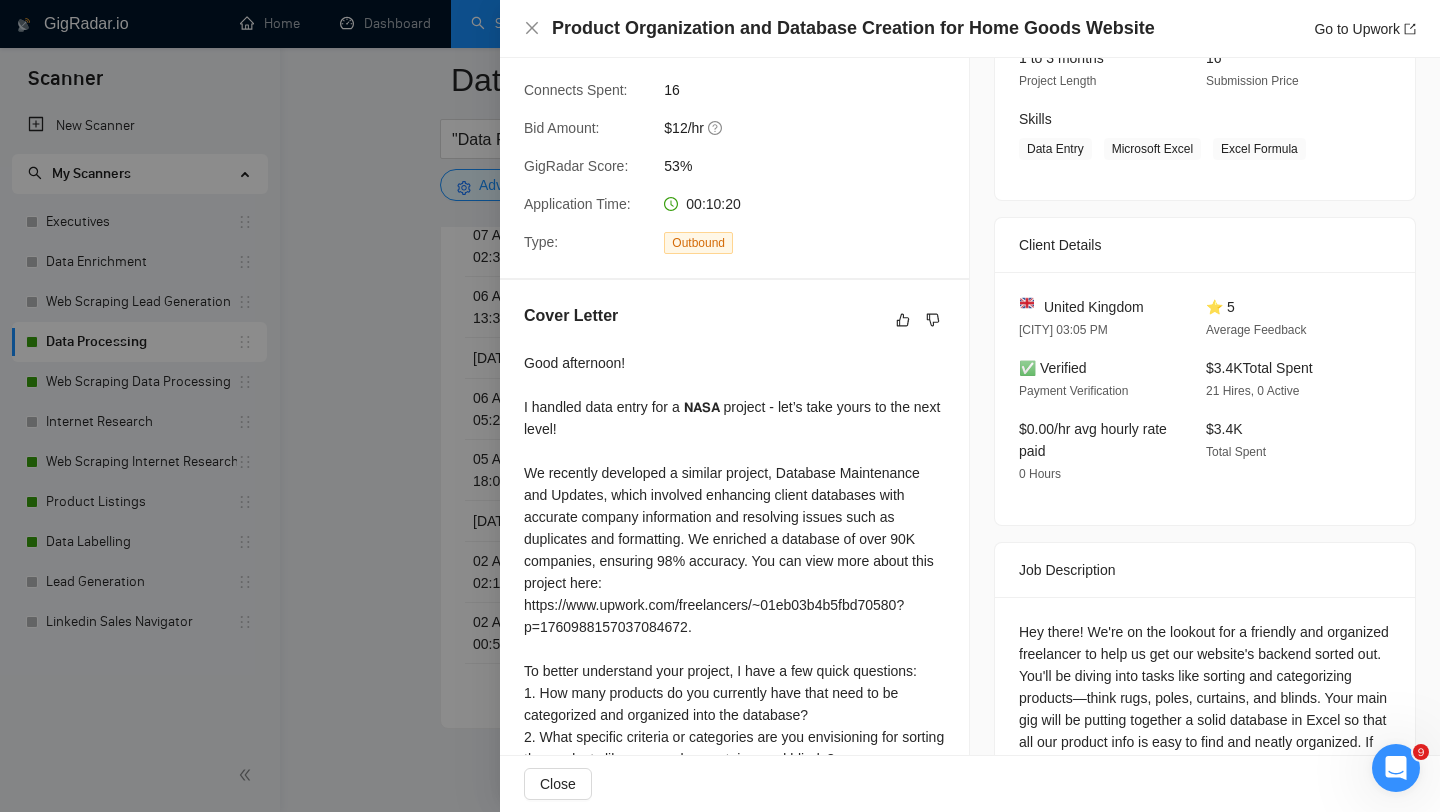 scroll, scrollTop: 436, scrollLeft: 0, axis: vertical 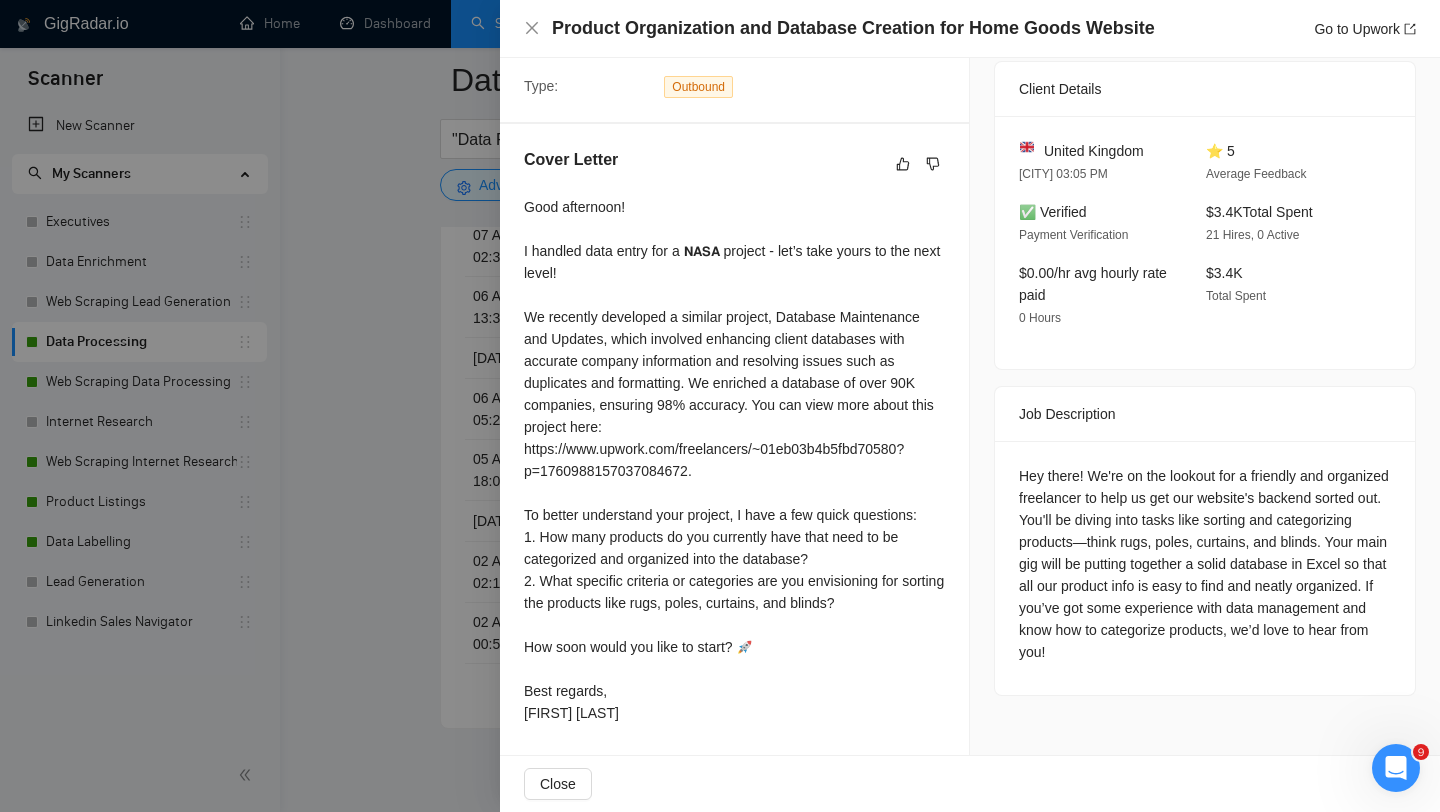 click at bounding box center (720, 406) 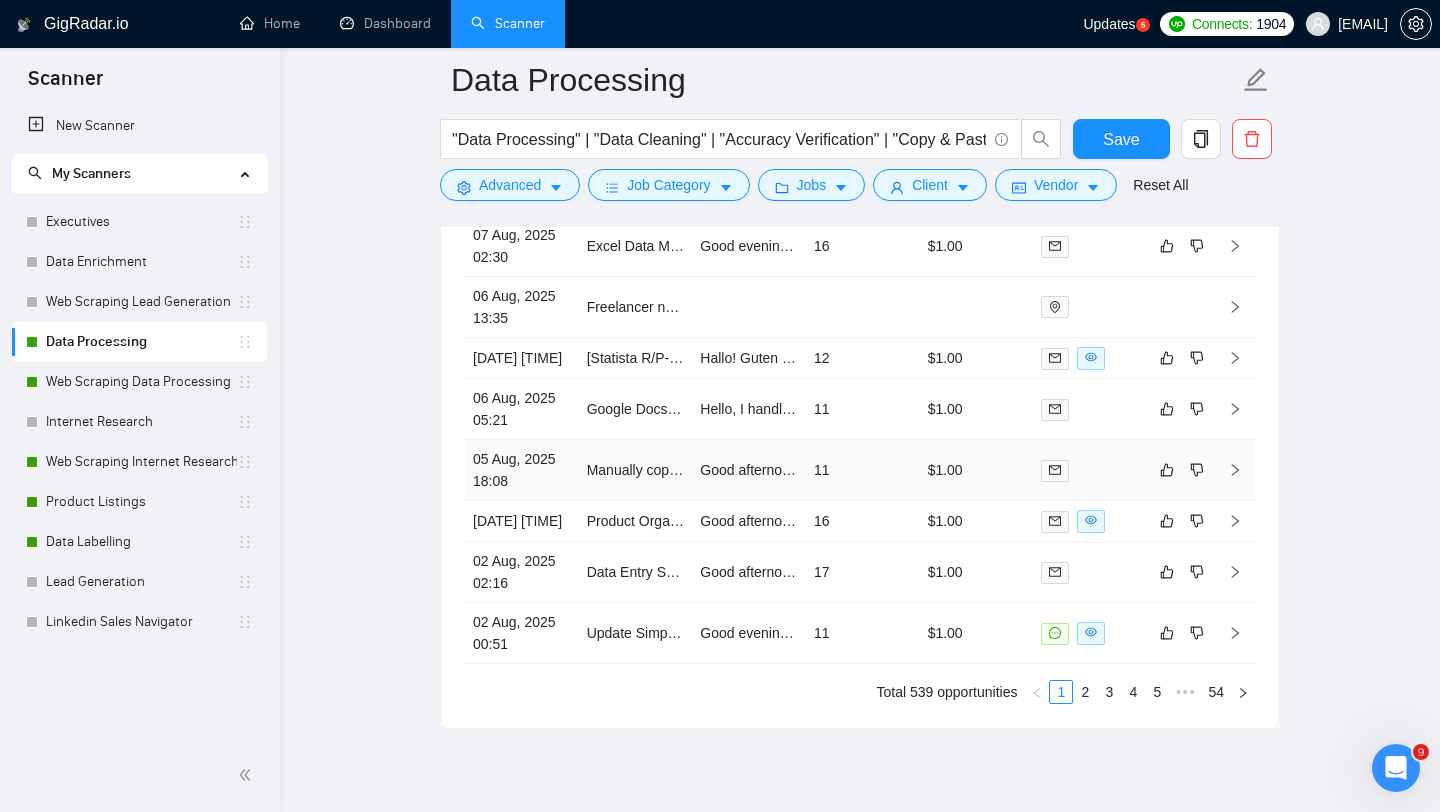 click on "Manually copy pictures and details of product listings from websites and adding to google sheet" at bounding box center [636, 470] 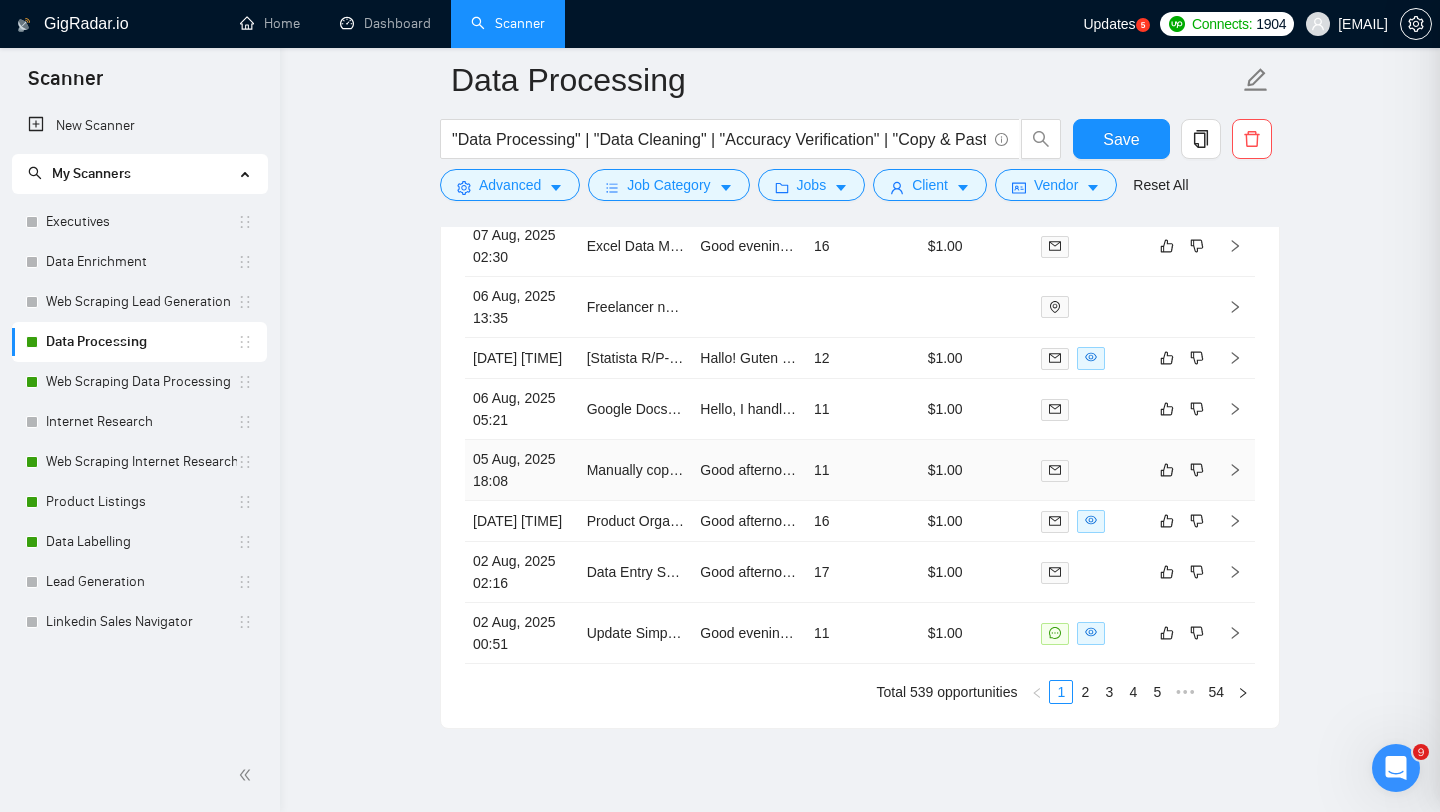 scroll, scrollTop: 414, scrollLeft: 0, axis: vertical 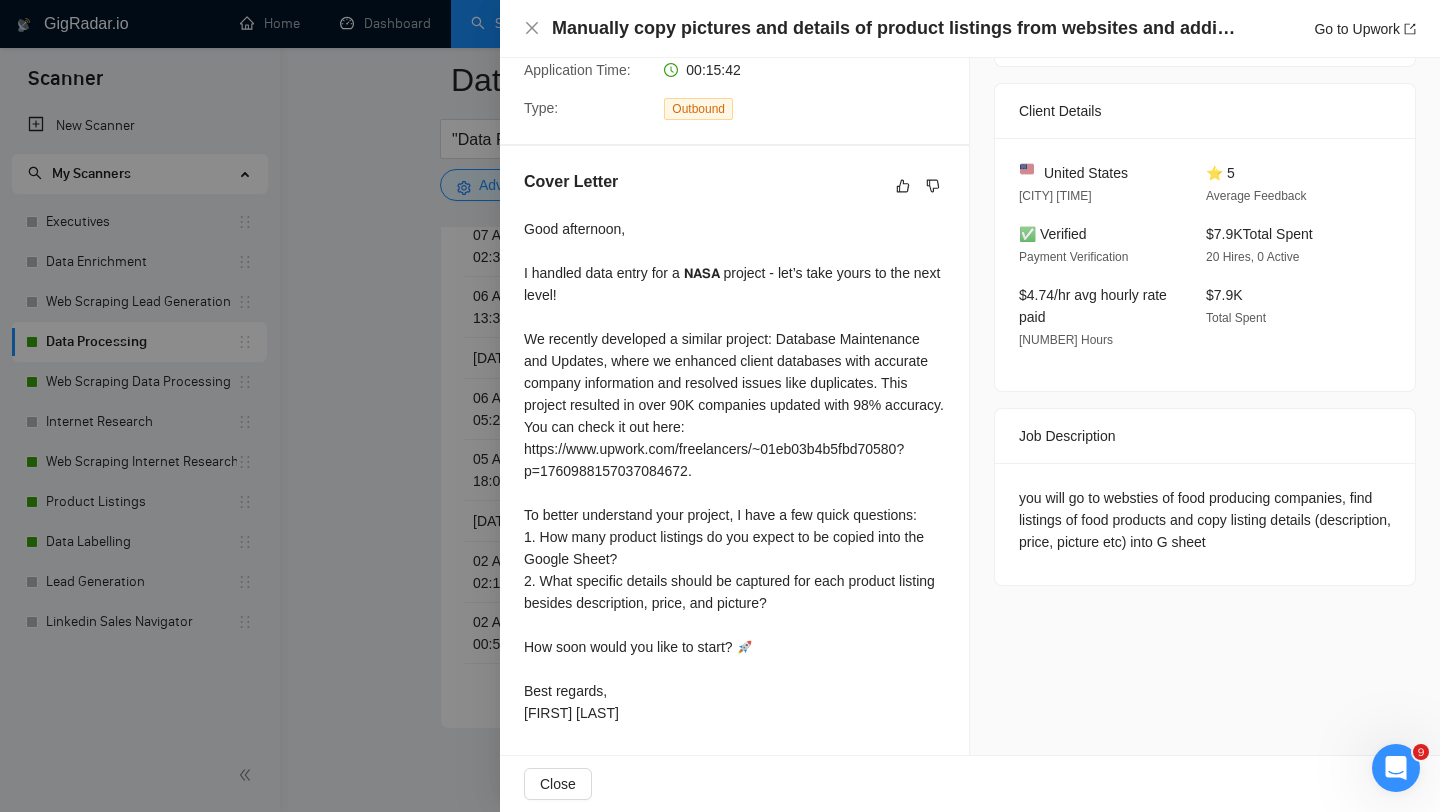 click at bounding box center (720, 406) 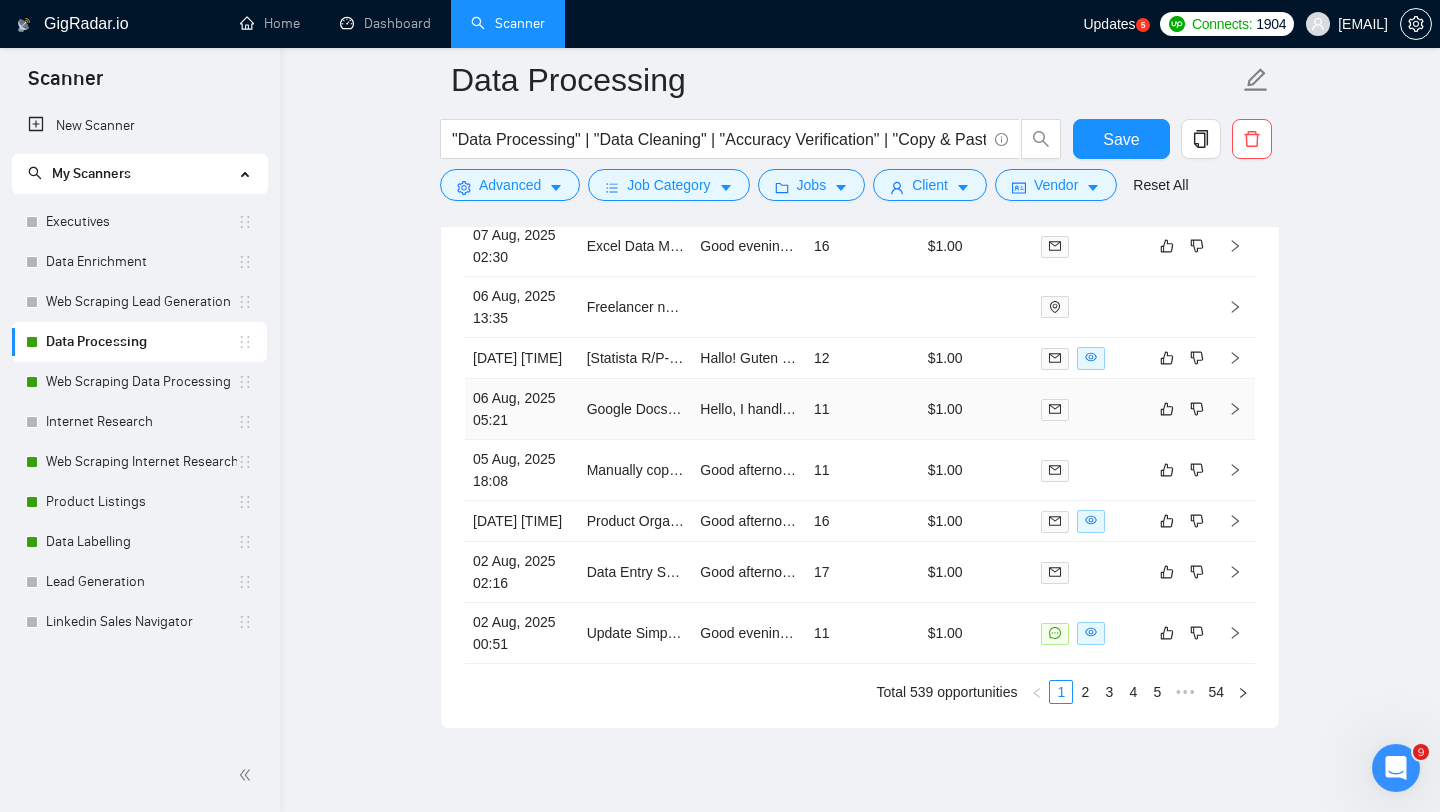click on "Google Docs Expert" at bounding box center [636, 409] 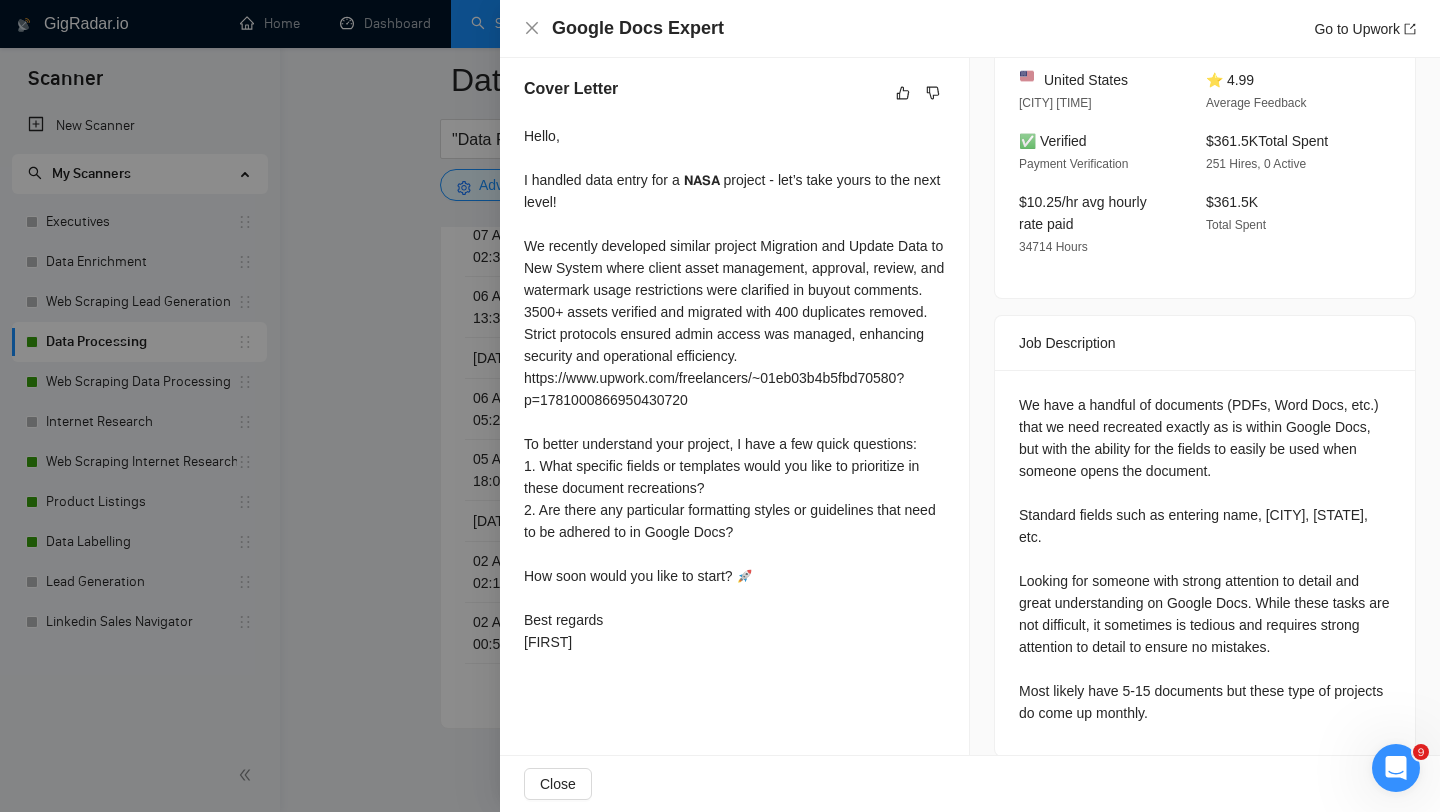 scroll, scrollTop: 508, scrollLeft: 0, axis: vertical 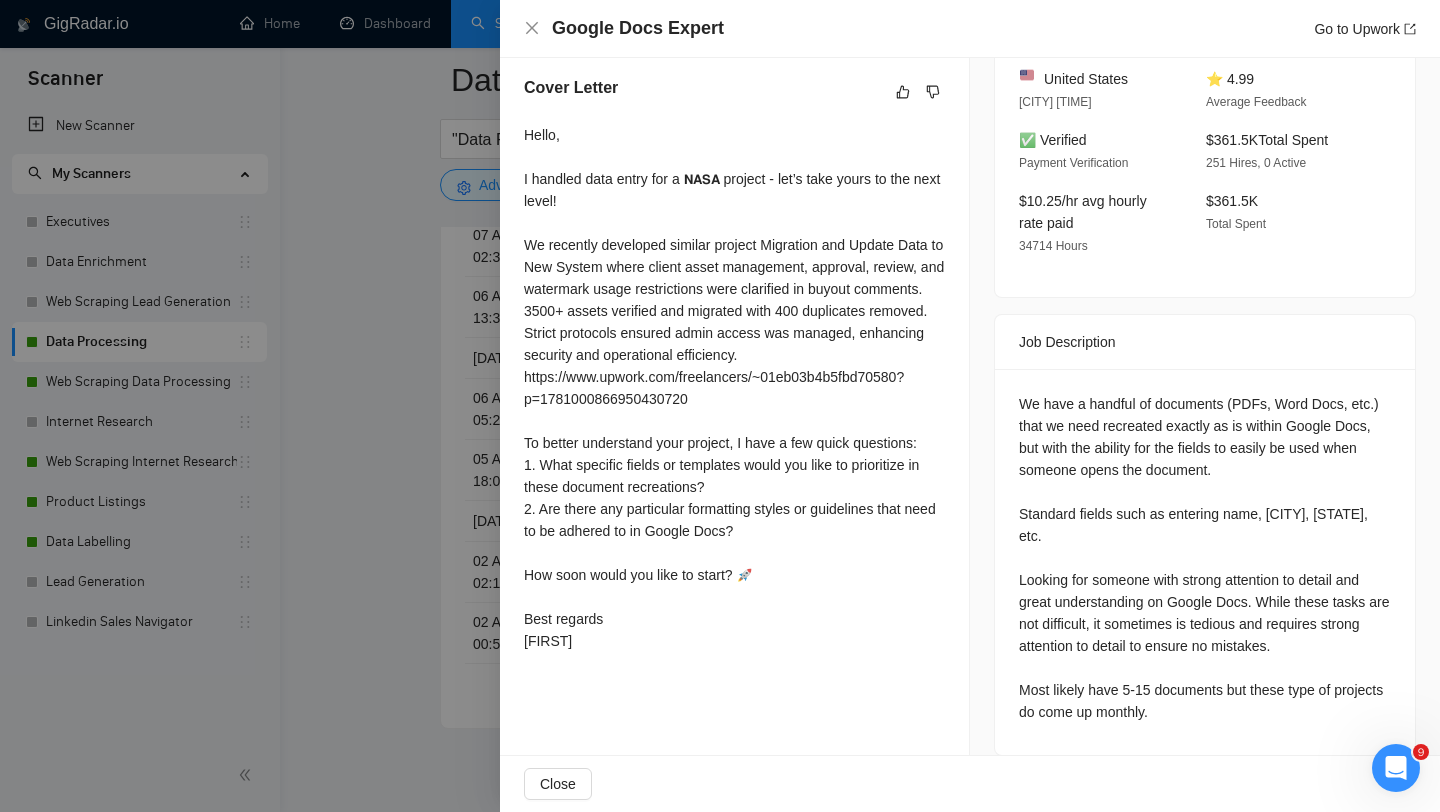 click at bounding box center (720, 406) 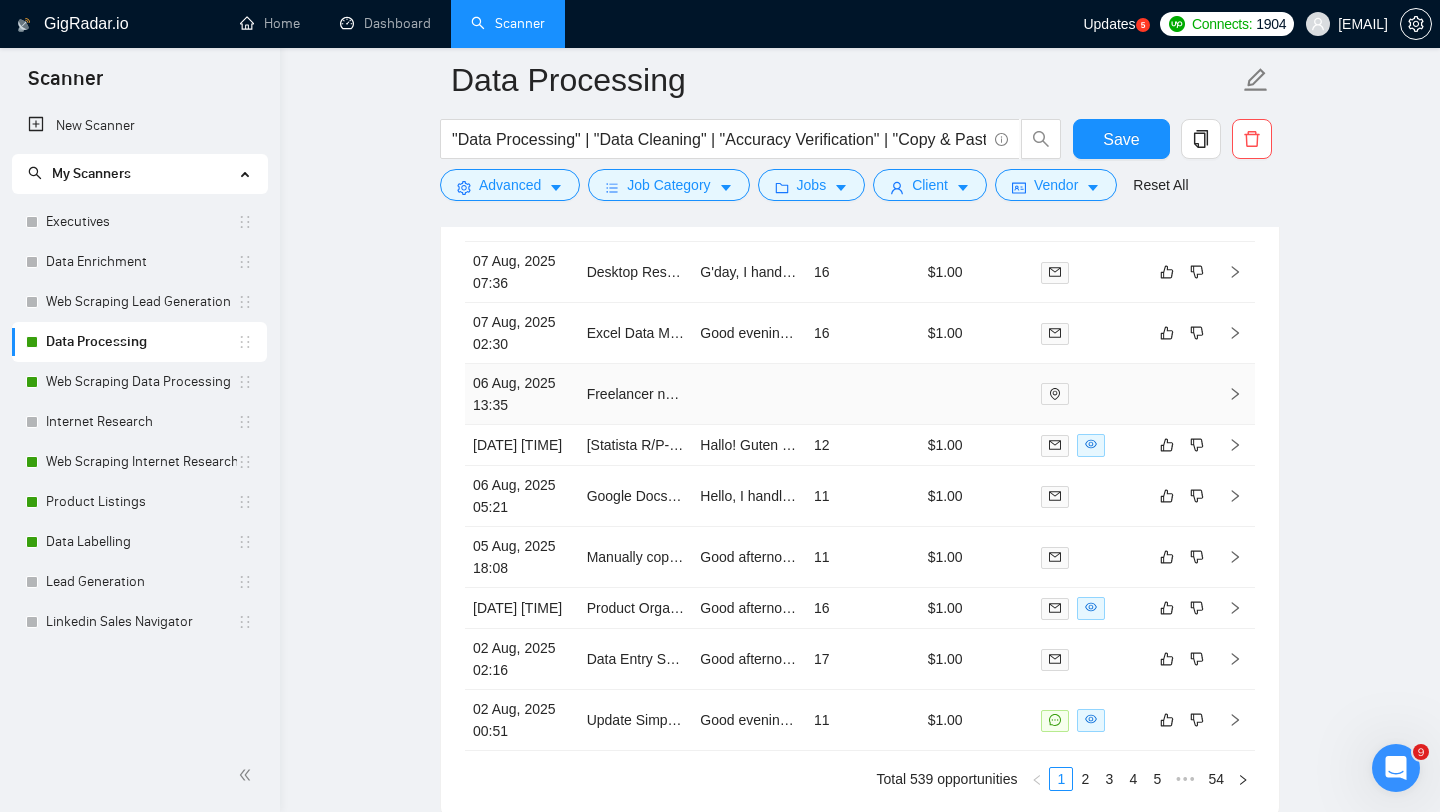 scroll, scrollTop: 5115, scrollLeft: 0, axis: vertical 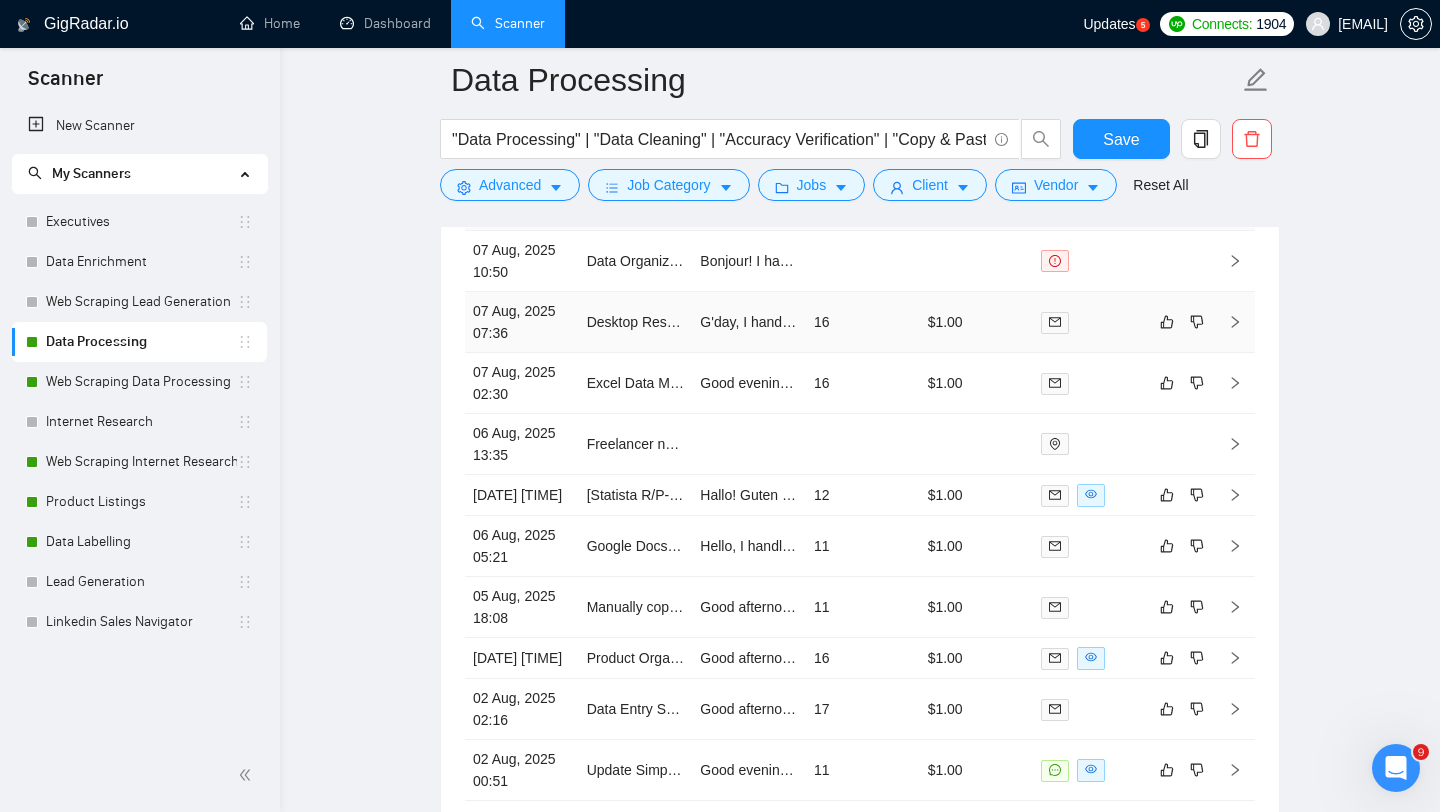 click on "Desktop Research & Data Entry (Short-Term Project)" at bounding box center (636, 322) 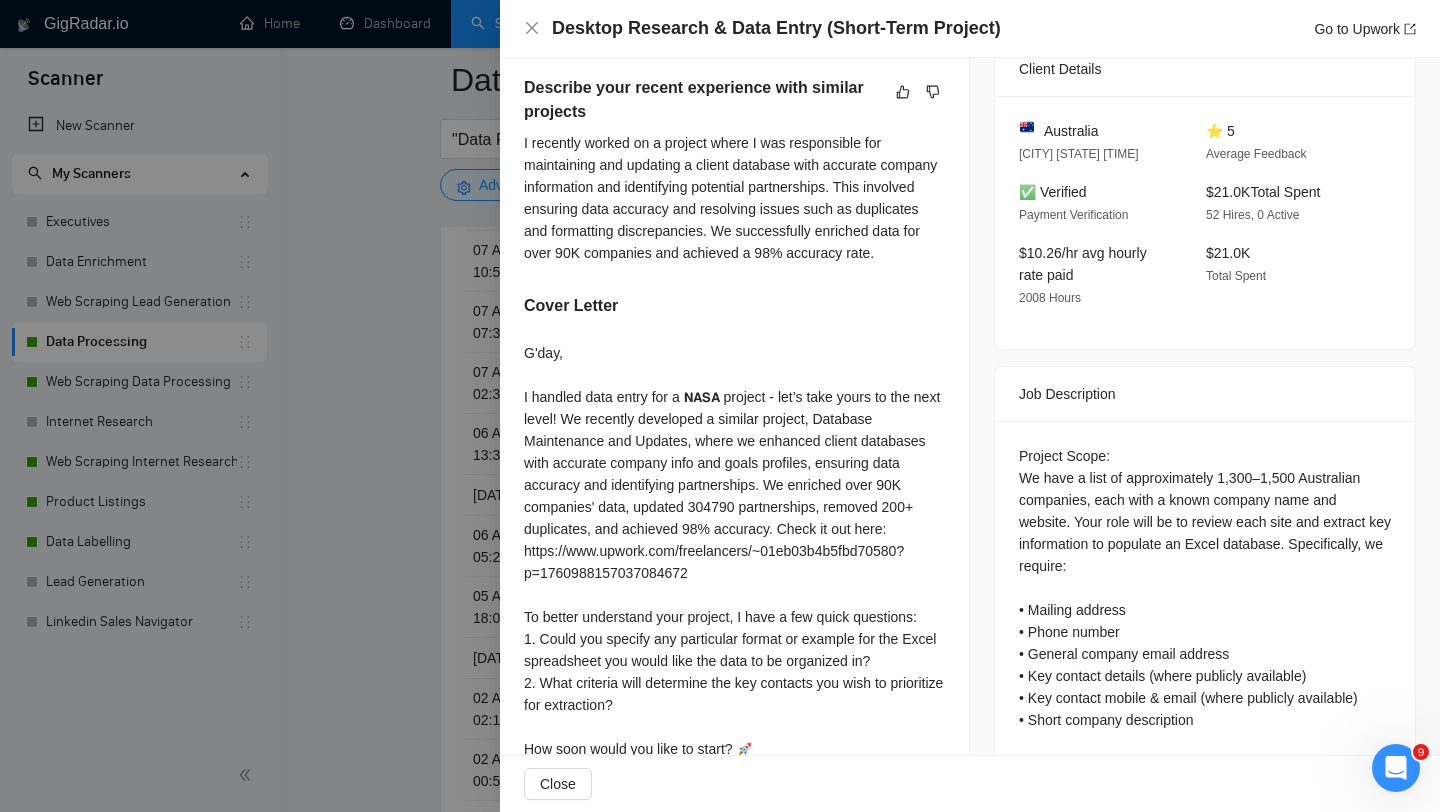 click at bounding box center (720, 406) 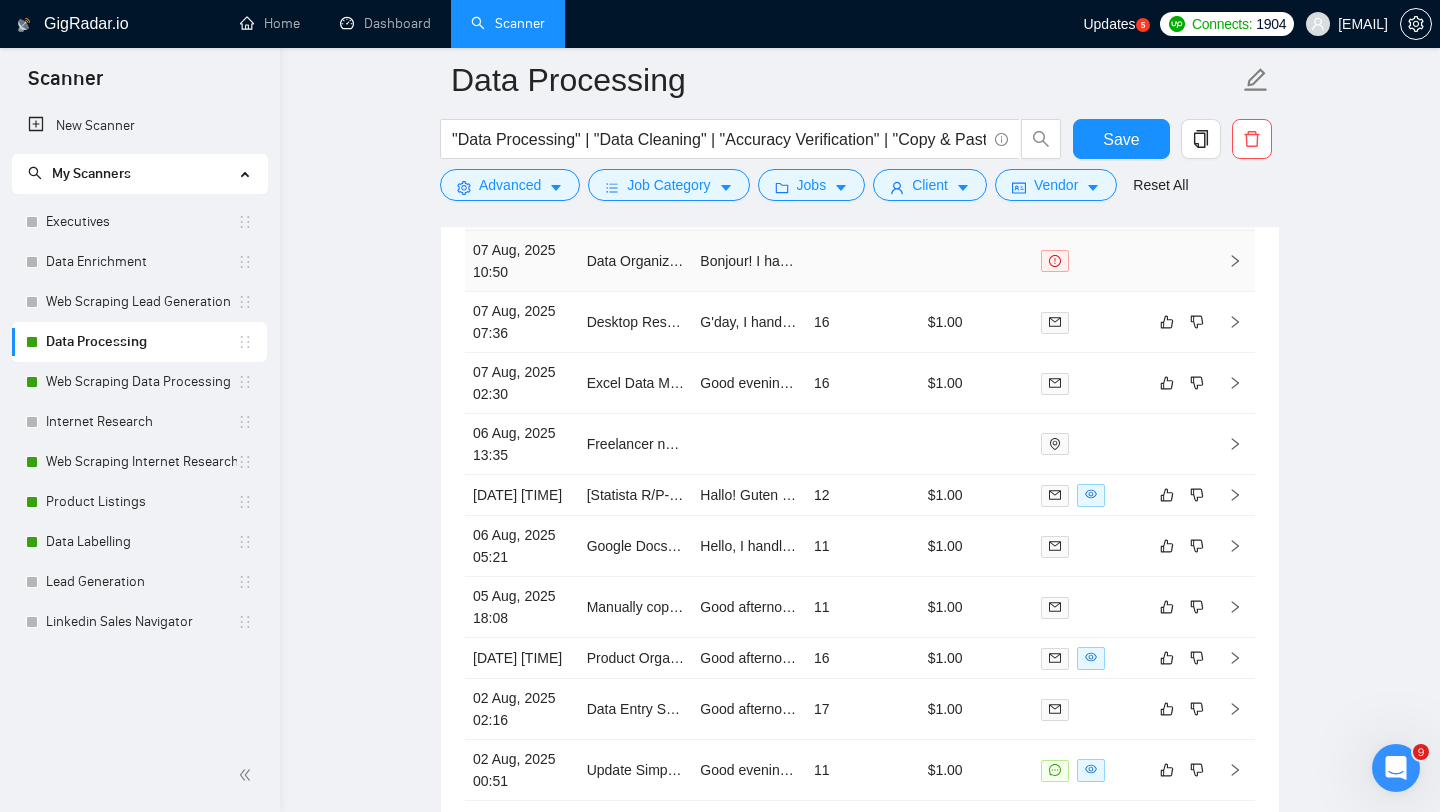 click on "Data Organization in Excel from CFM or Plain Text" at bounding box center (636, 261) 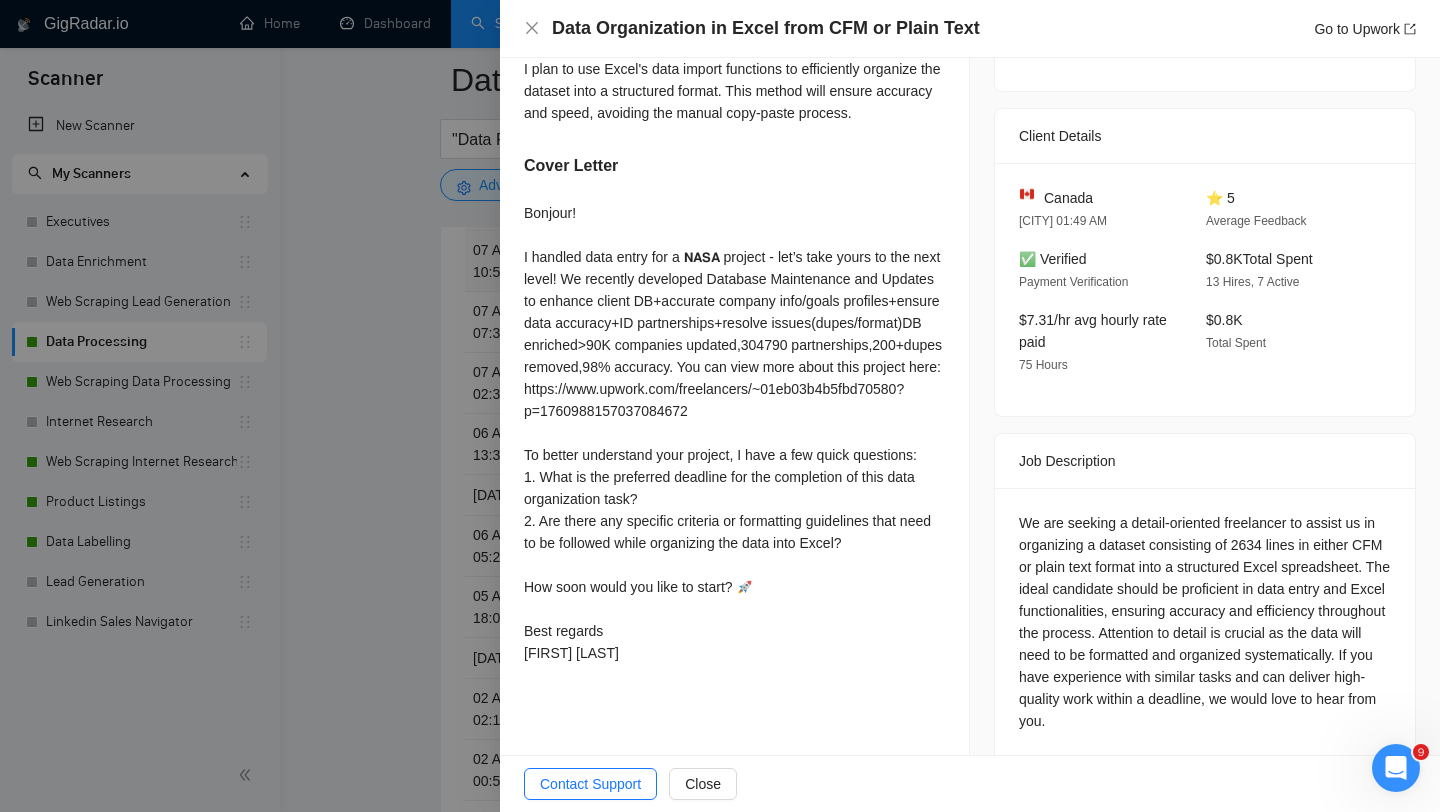 scroll, scrollTop: 468, scrollLeft: 0, axis: vertical 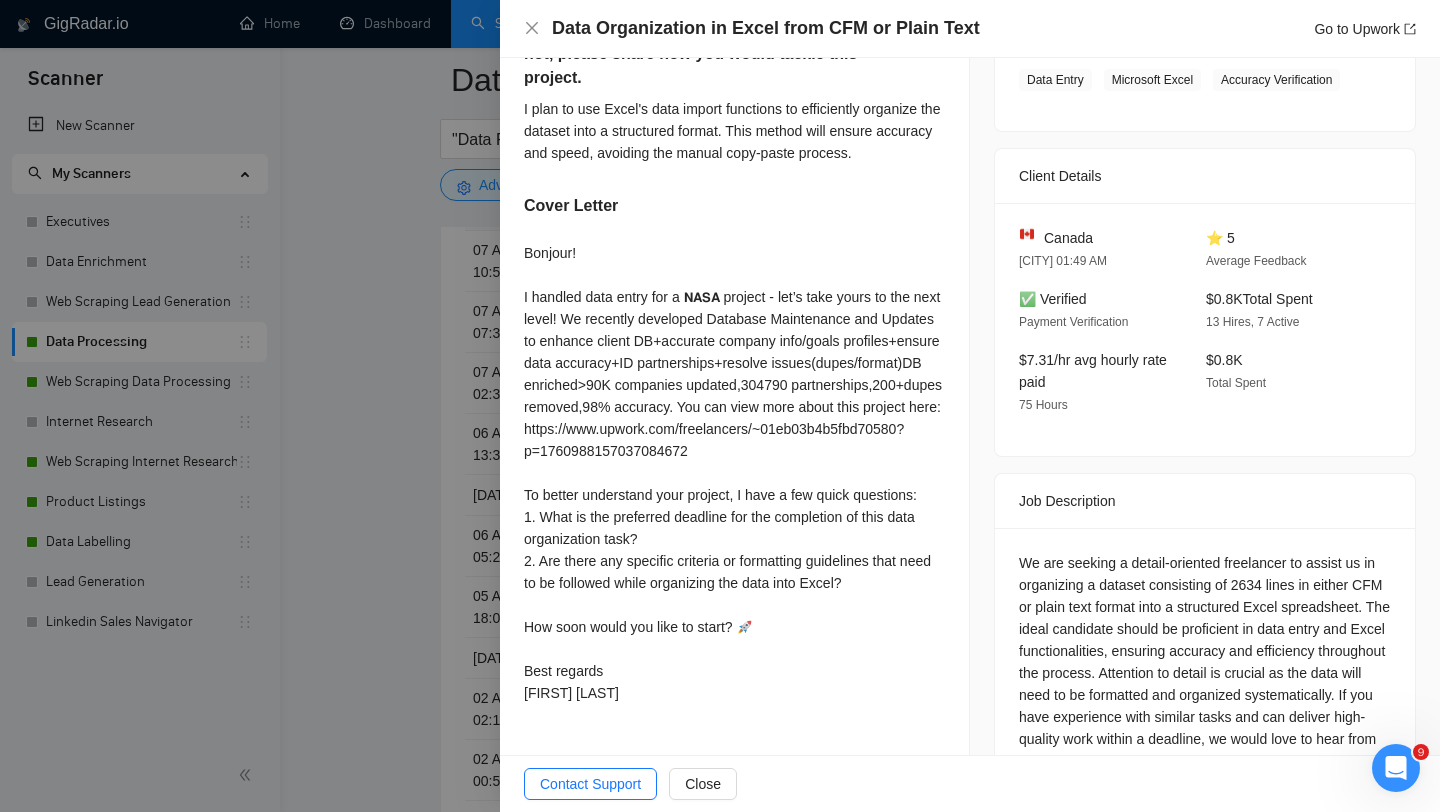 click at bounding box center [720, 406] 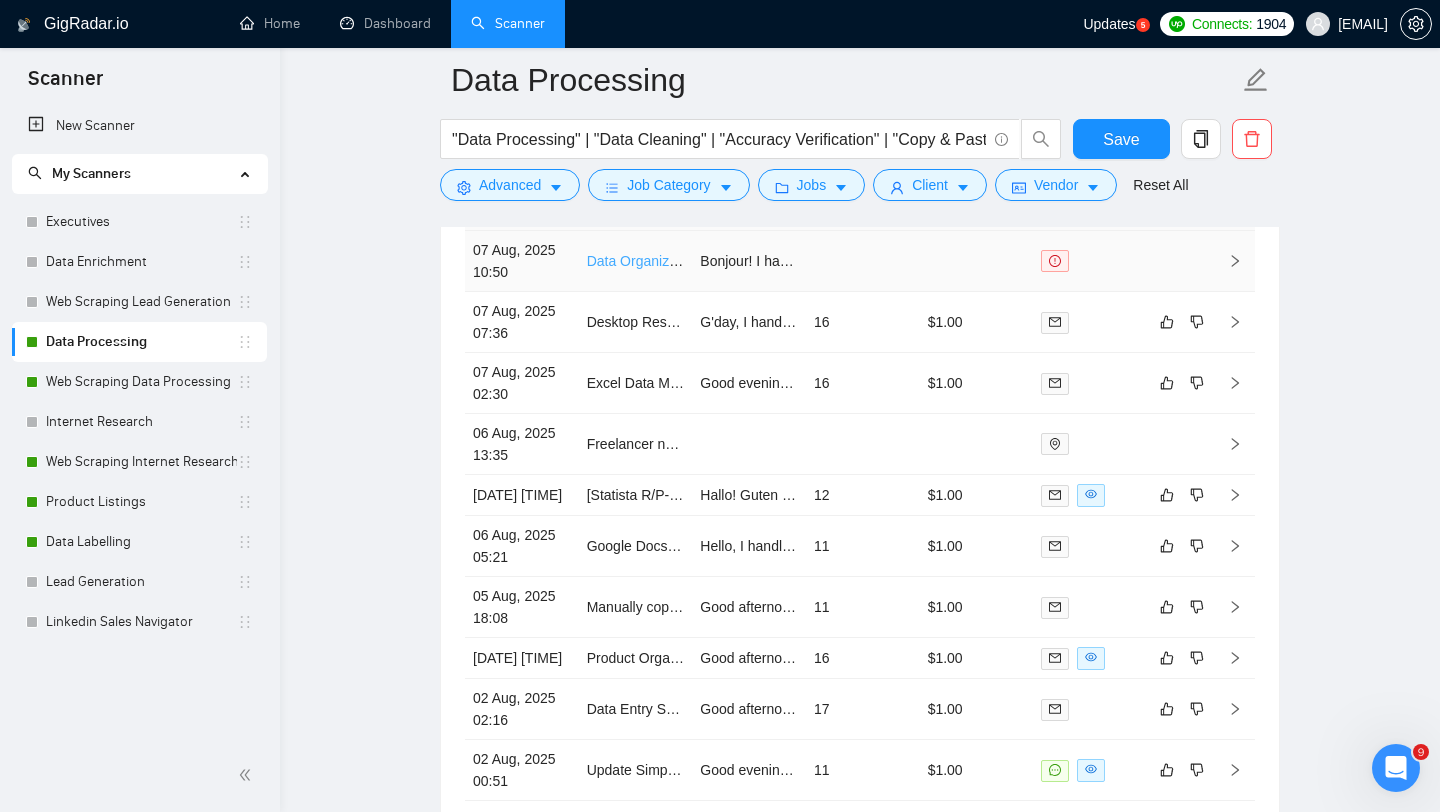 click on "Data Organization in Excel from CFM or Plain Text" at bounding box center (743, 261) 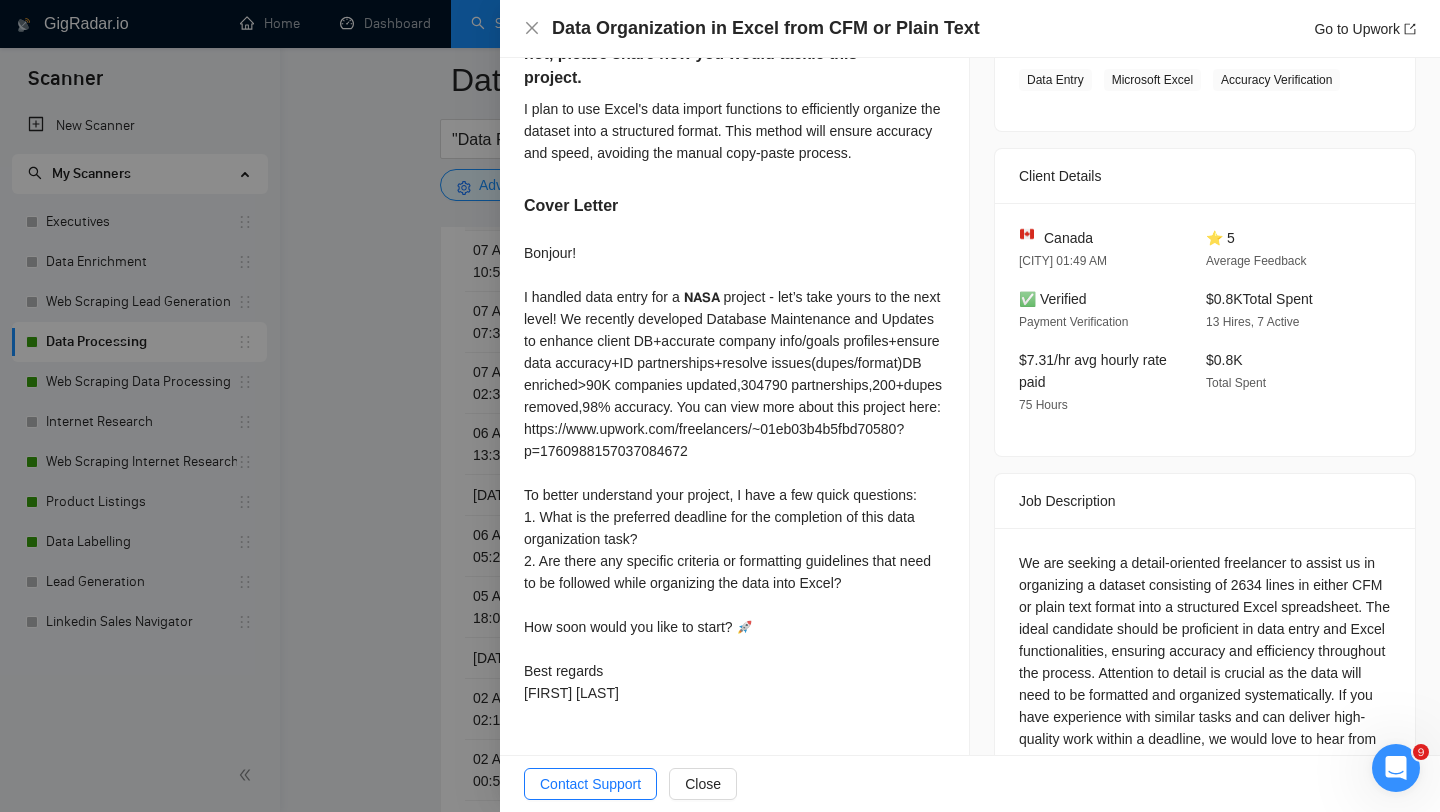 click at bounding box center (720, 406) 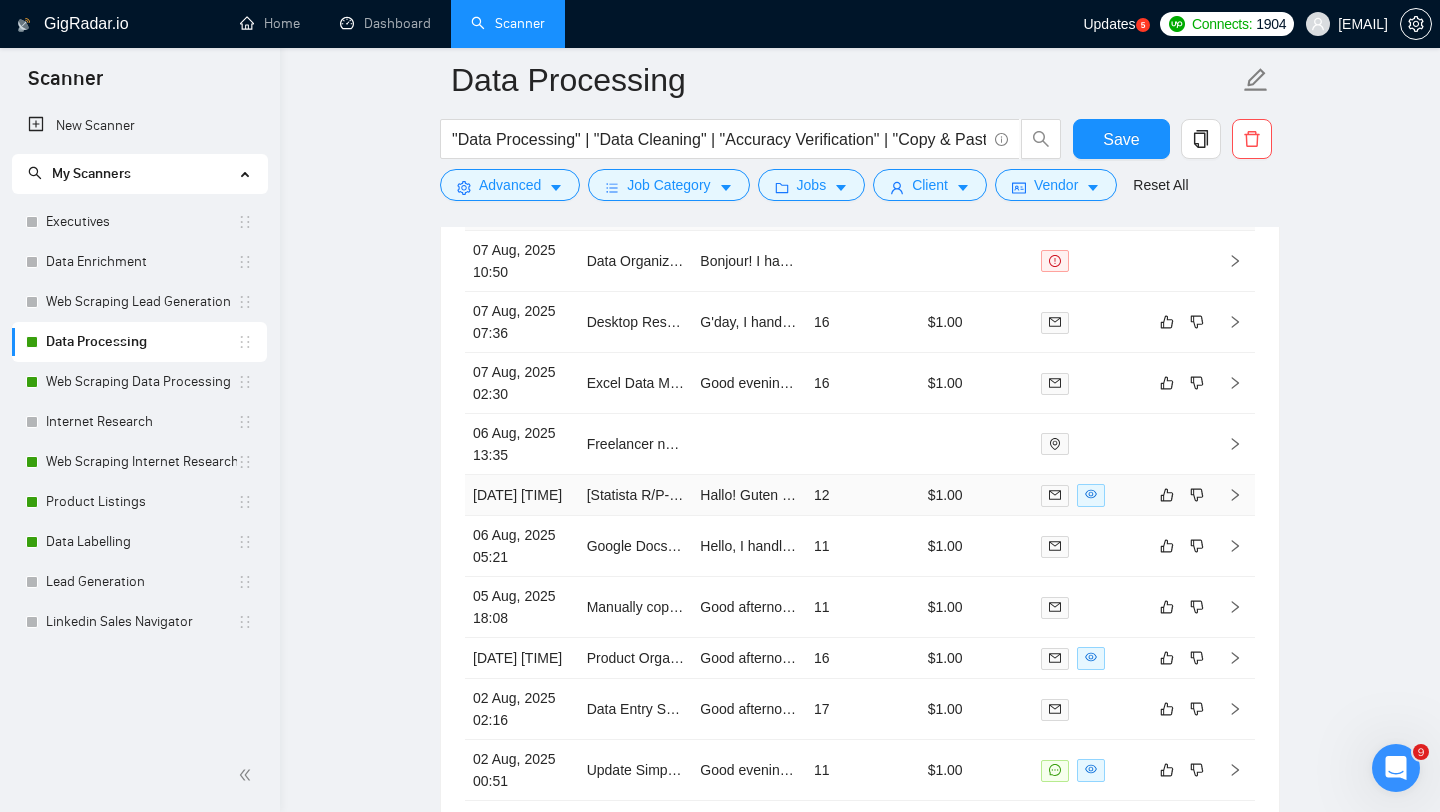 click on "[Statista R/P-175878] Match of free entries for Continuing Care Retirement Communities" at bounding box center [636, 495] 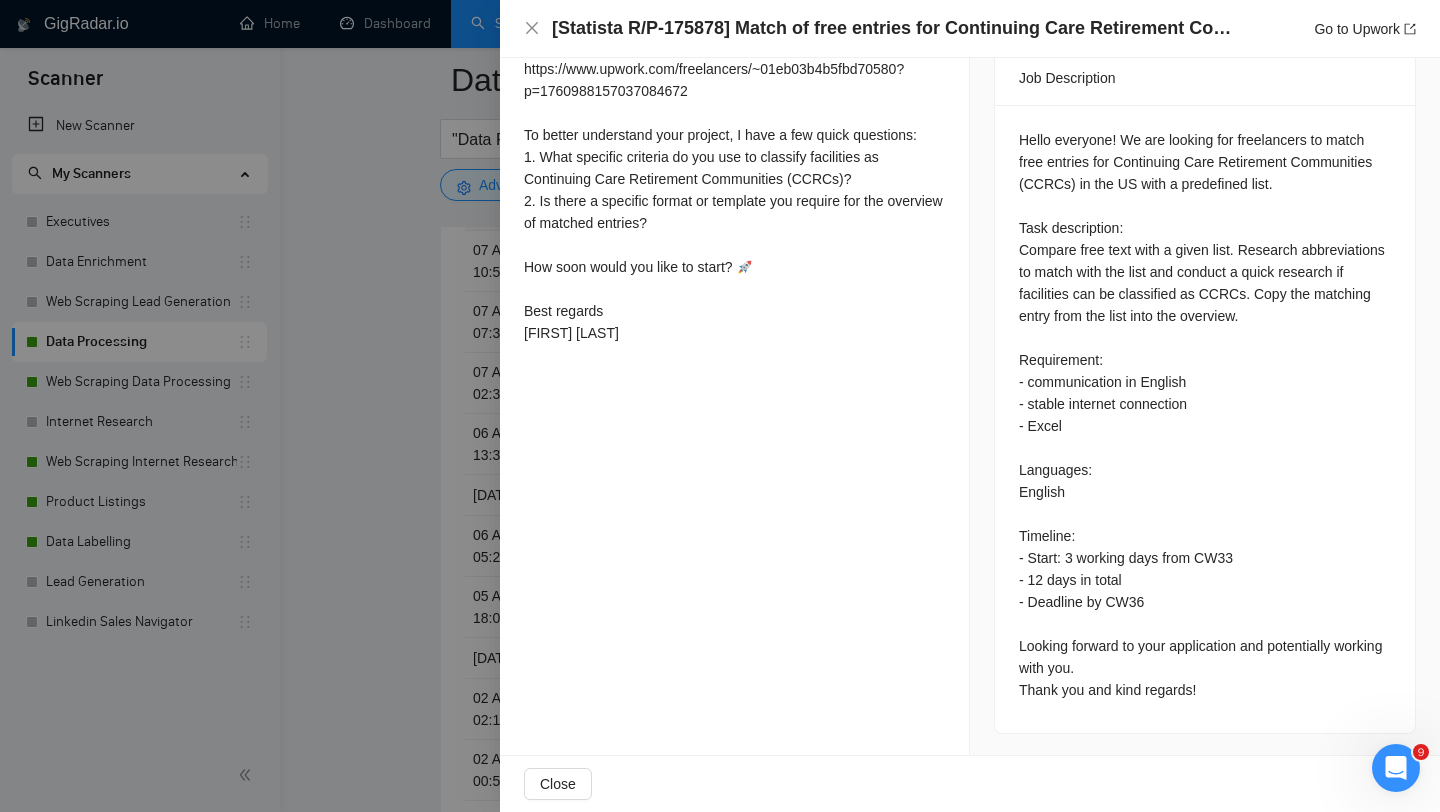 scroll, scrollTop: 419, scrollLeft: 0, axis: vertical 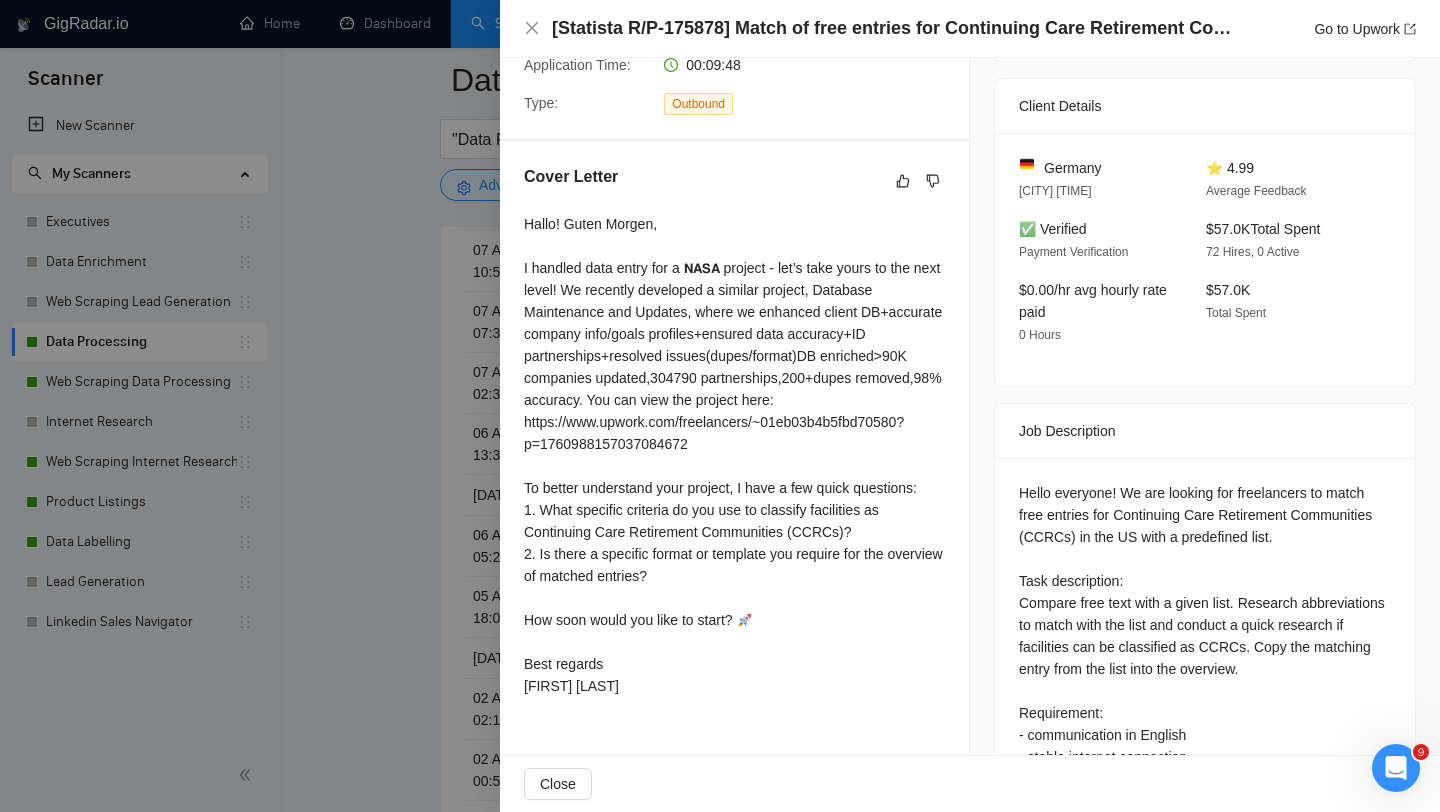 click at bounding box center (720, 406) 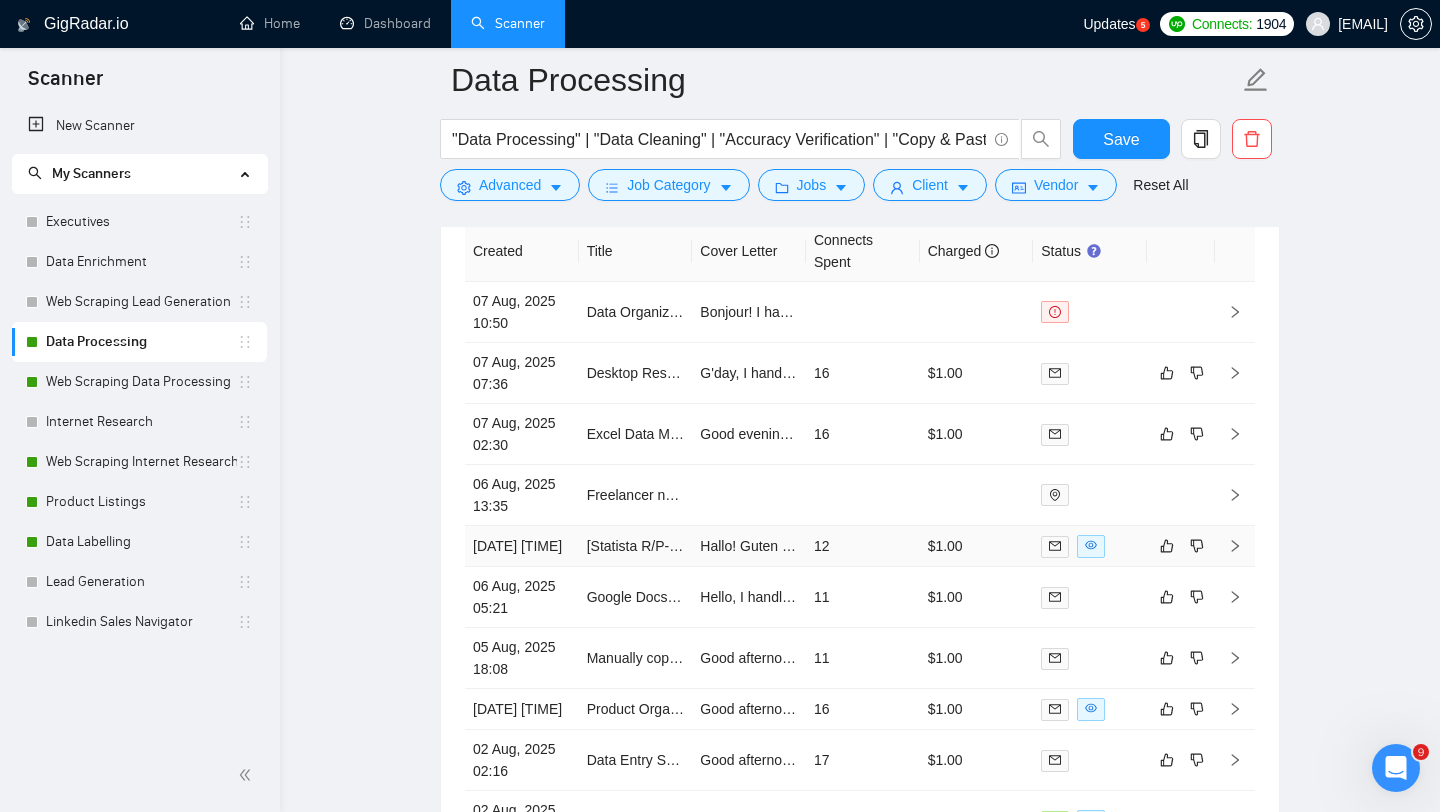 scroll, scrollTop: 5056, scrollLeft: 0, axis: vertical 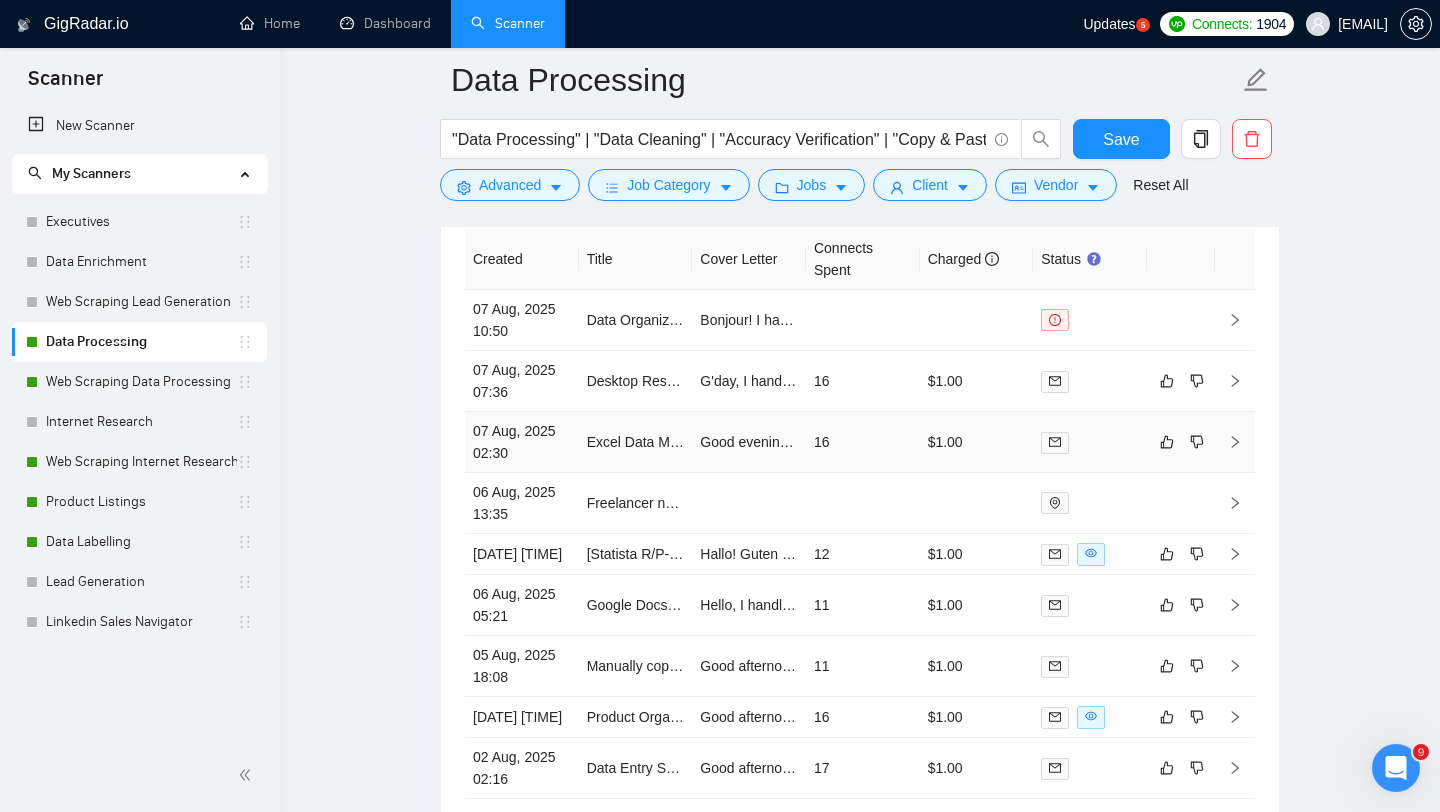 click on "Excel Data Matching and Barcode Generation Specialist" at bounding box center [636, 442] 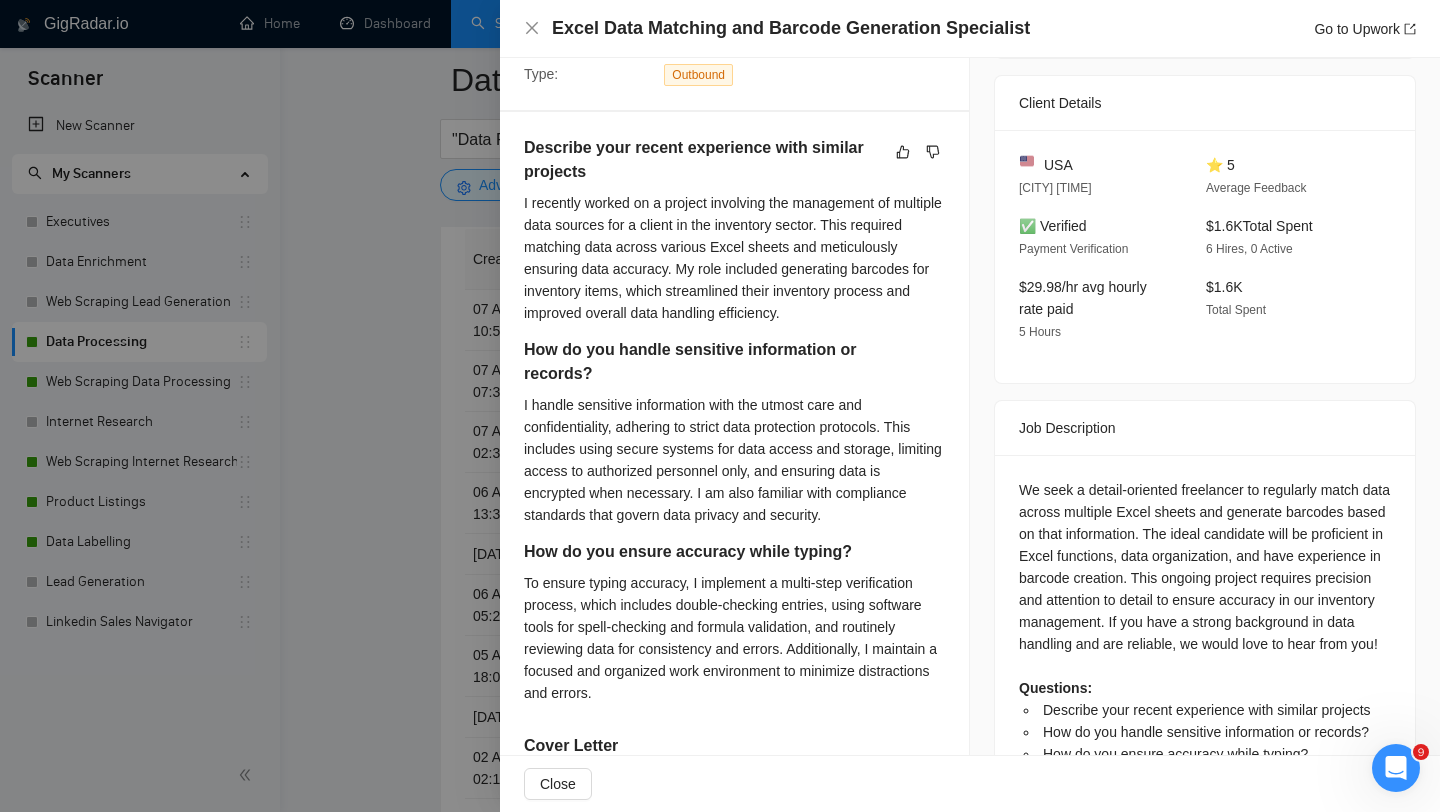 scroll, scrollTop: 449, scrollLeft: 0, axis: vertical 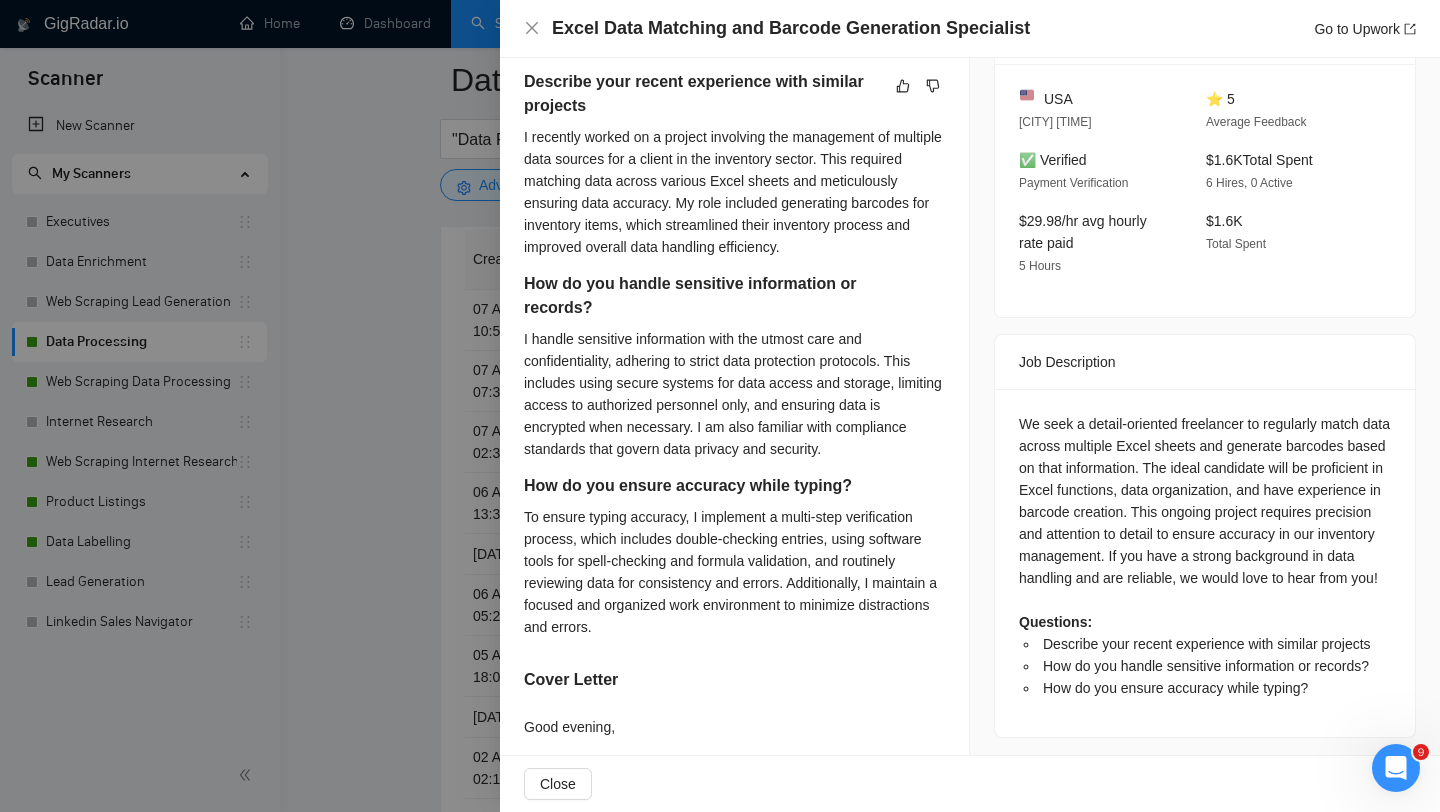 click at bounding box center (720, 406) 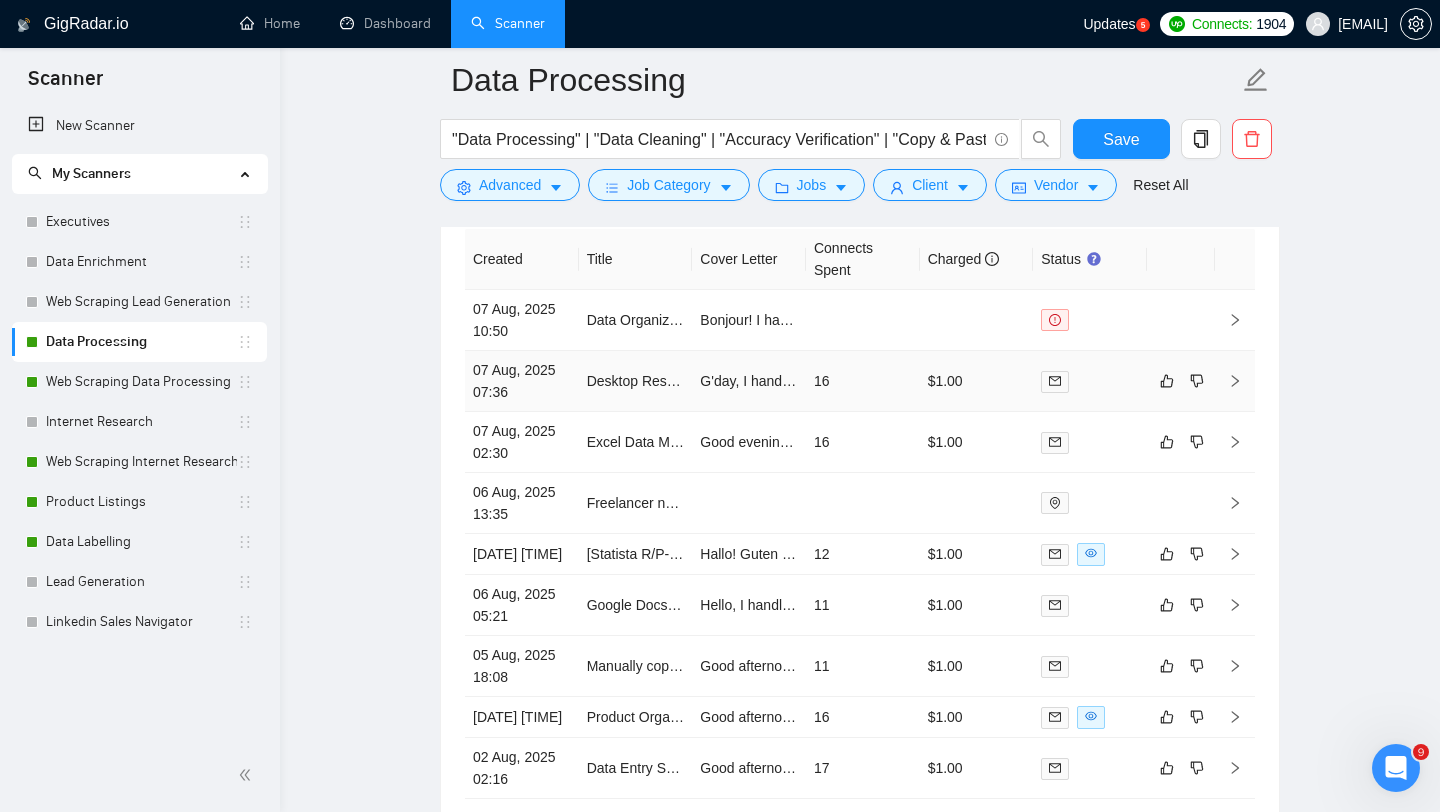 click on "Desktop Research & Data Entry (Short-Term Project)" at bounding box center [636, 381] 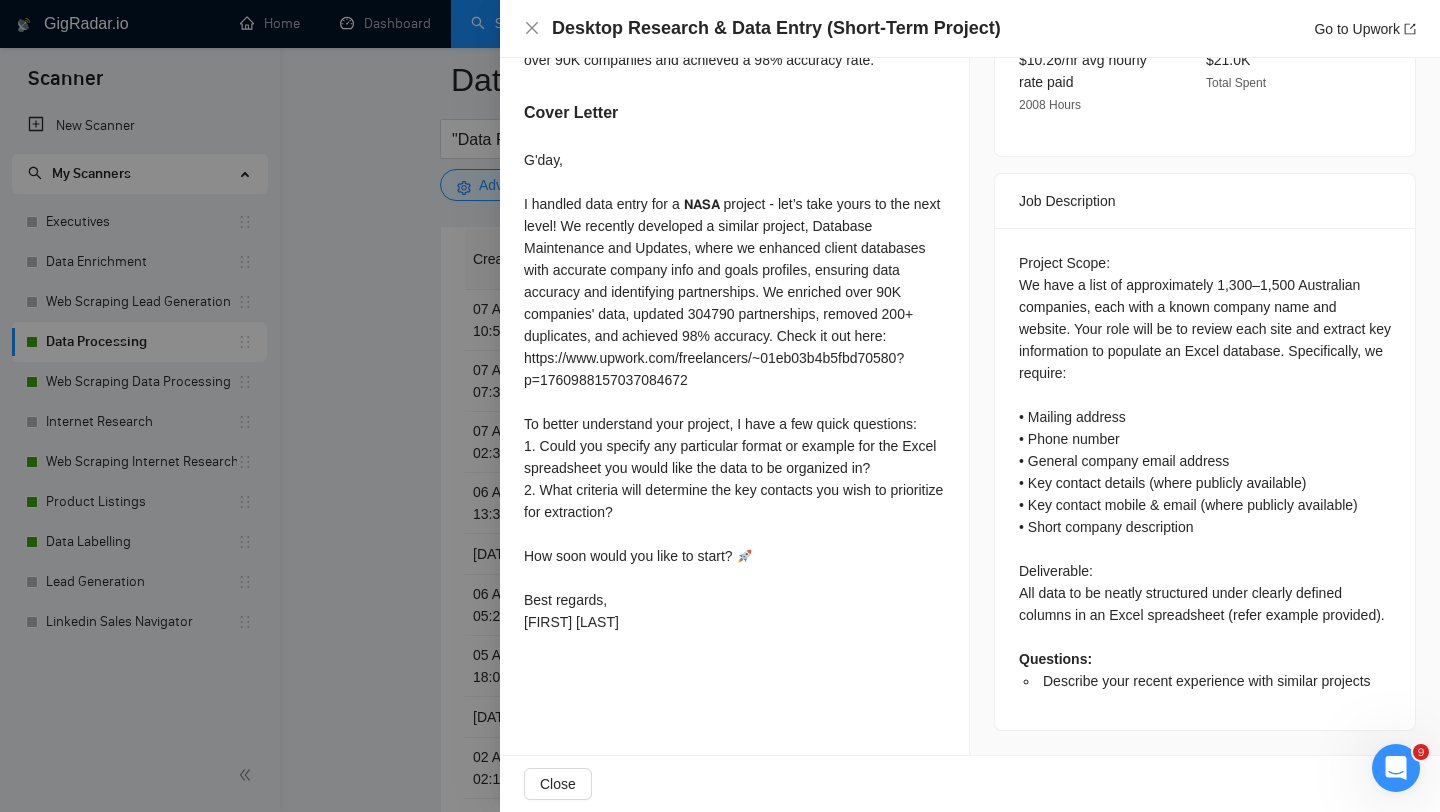 scroll, scrollTop: 309, scrollLeft: 0, axis: vertical 